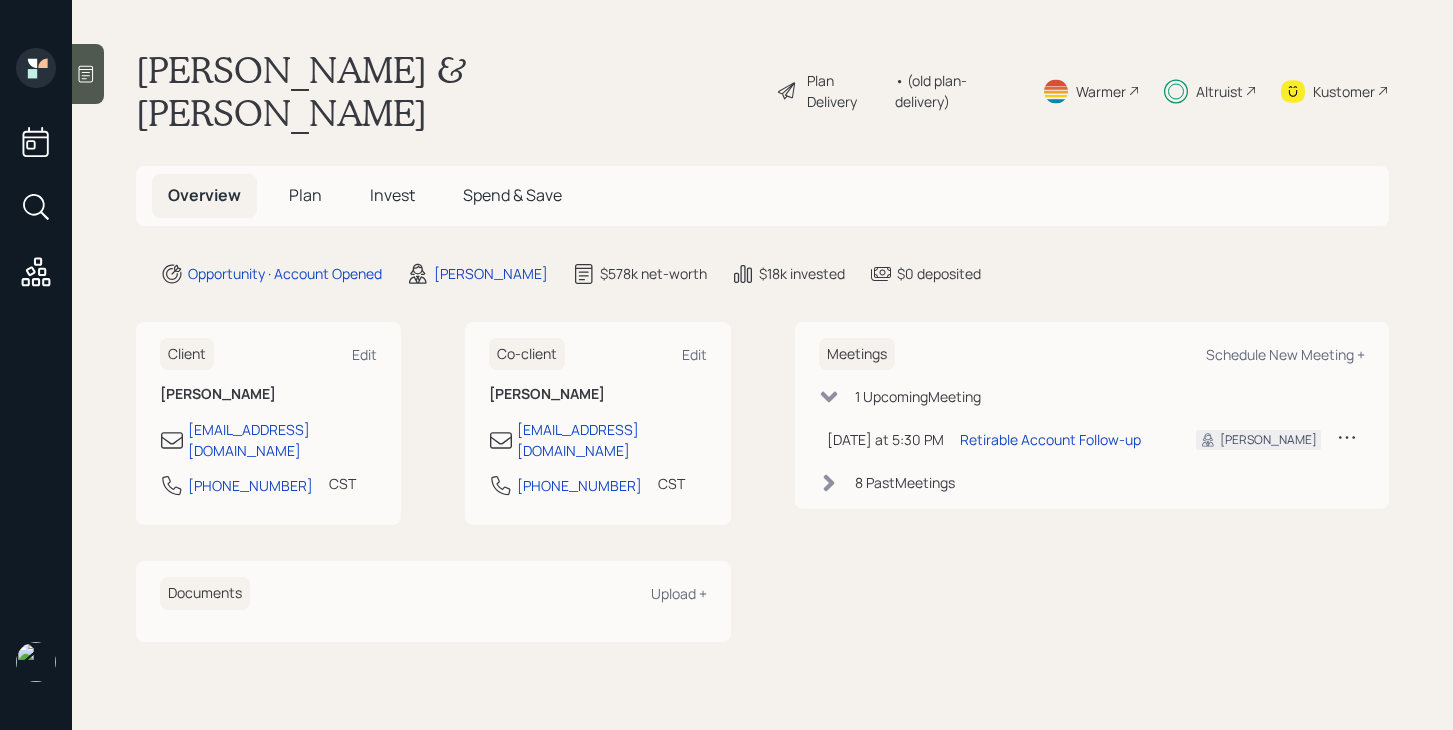 scroll, scrollTop: 0, scrollLeft: 0, axis: both 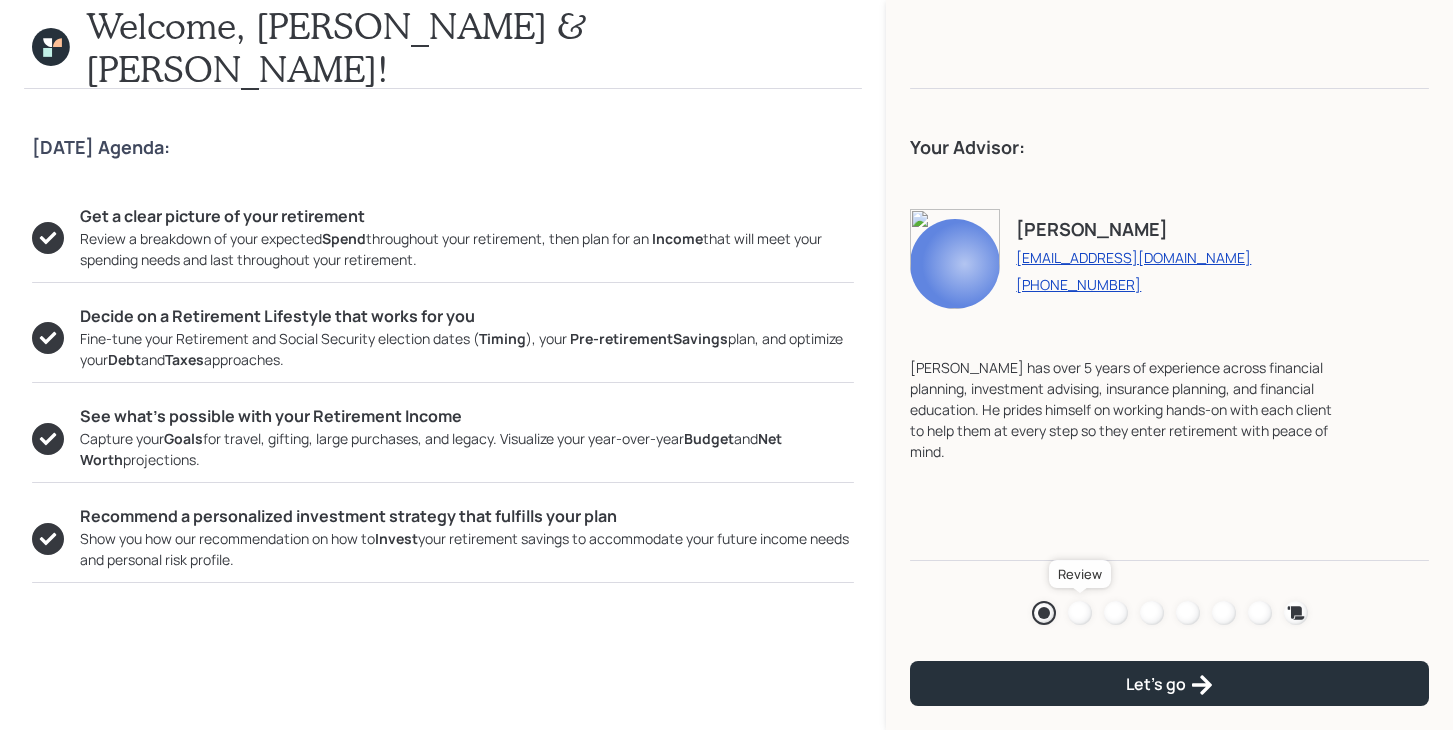 click at bounding box center (1080, 613) 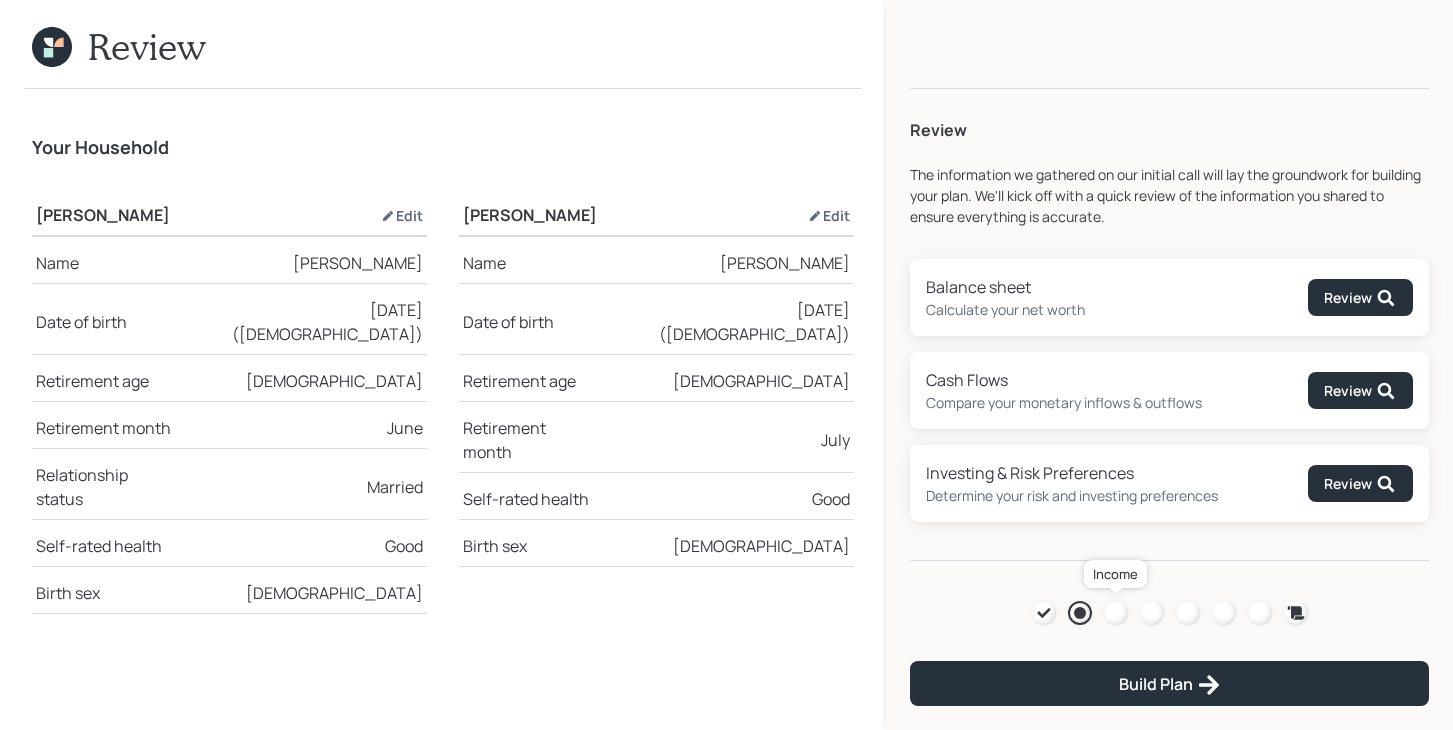 click at bounding box center [1116, 613] 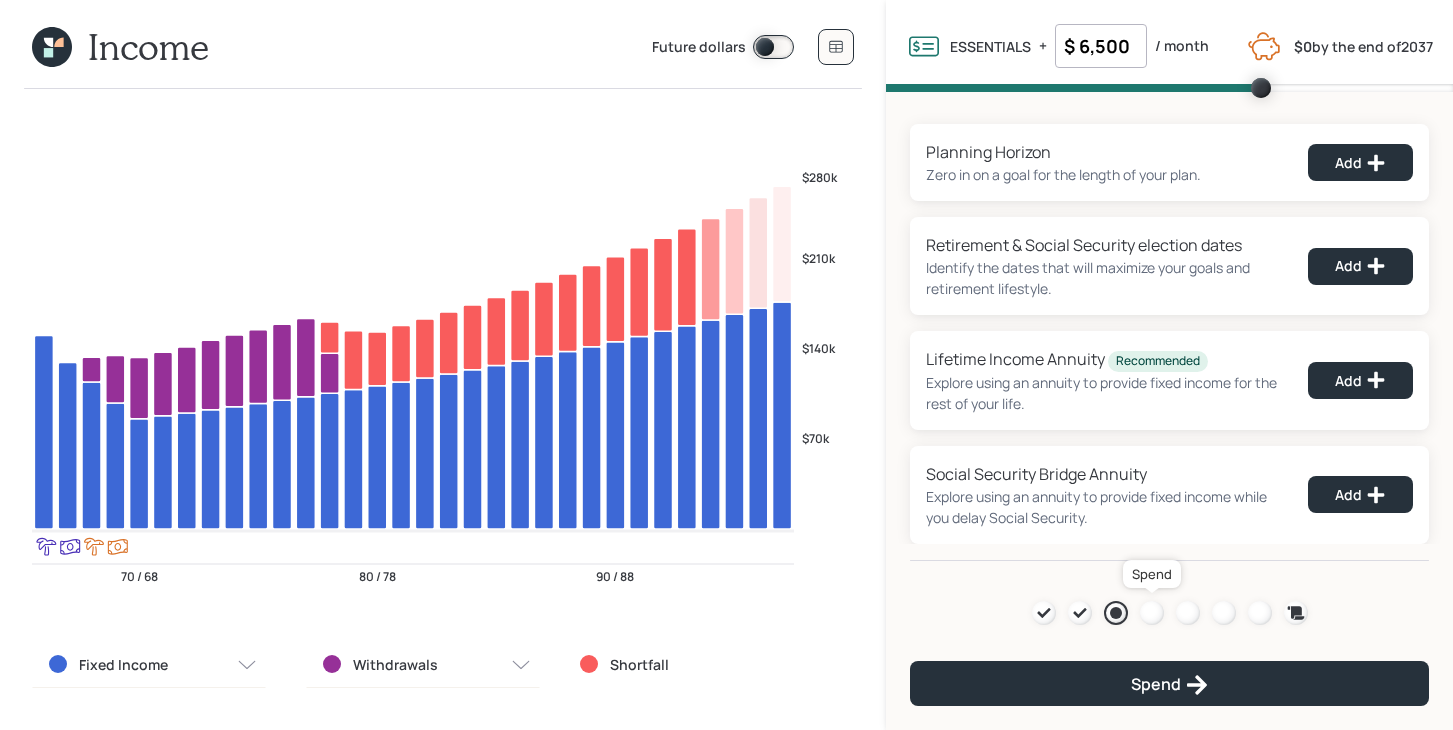 click at bounding box center (1152, 613) 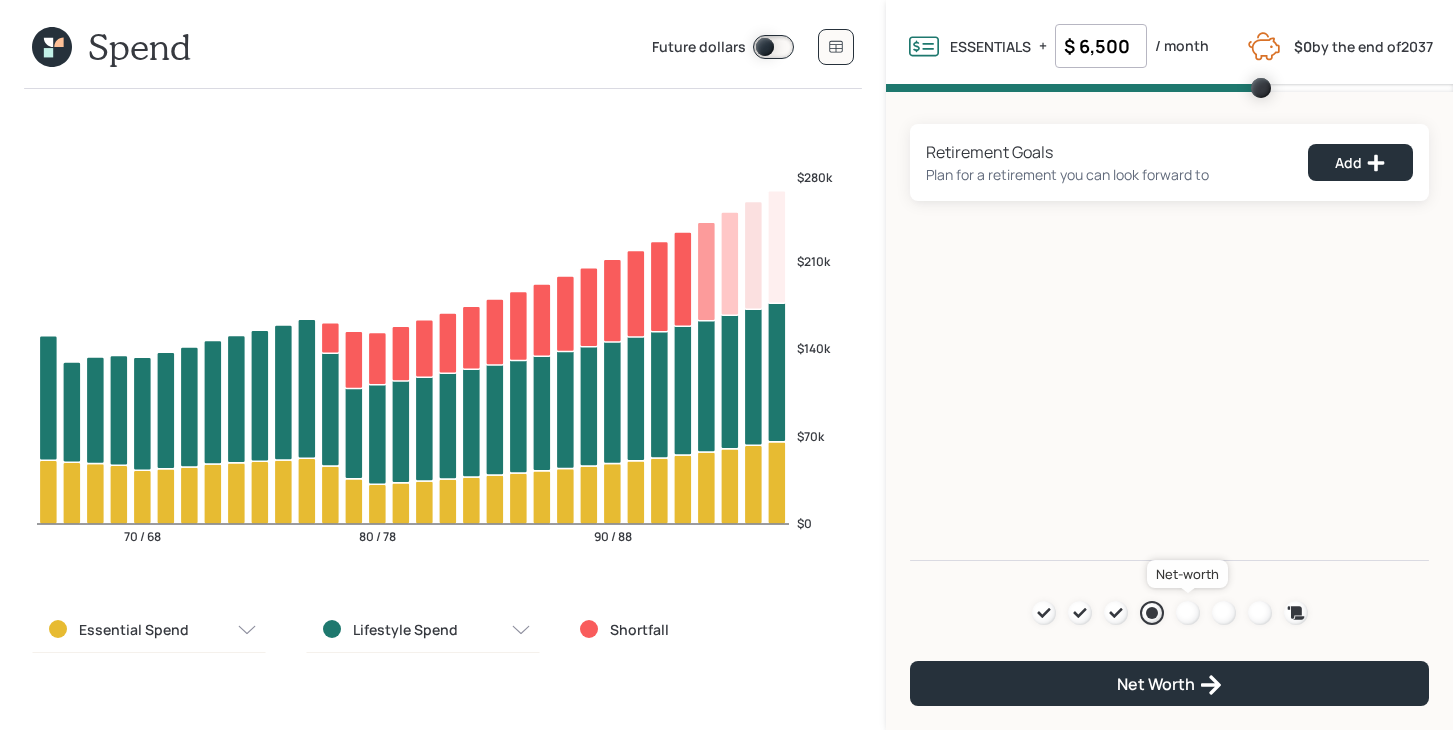 click at bounding box center (1188, 613) 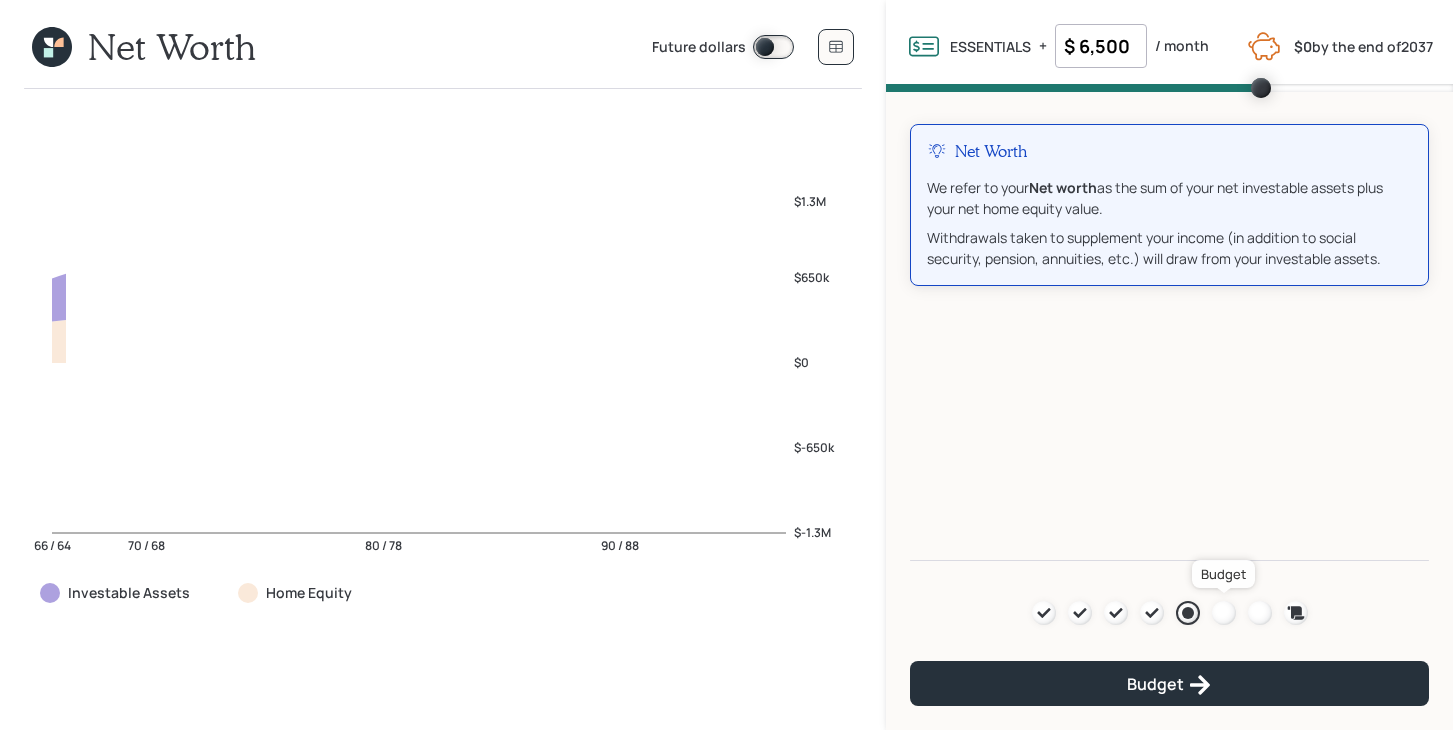 click at bounding box center [1224, 613] 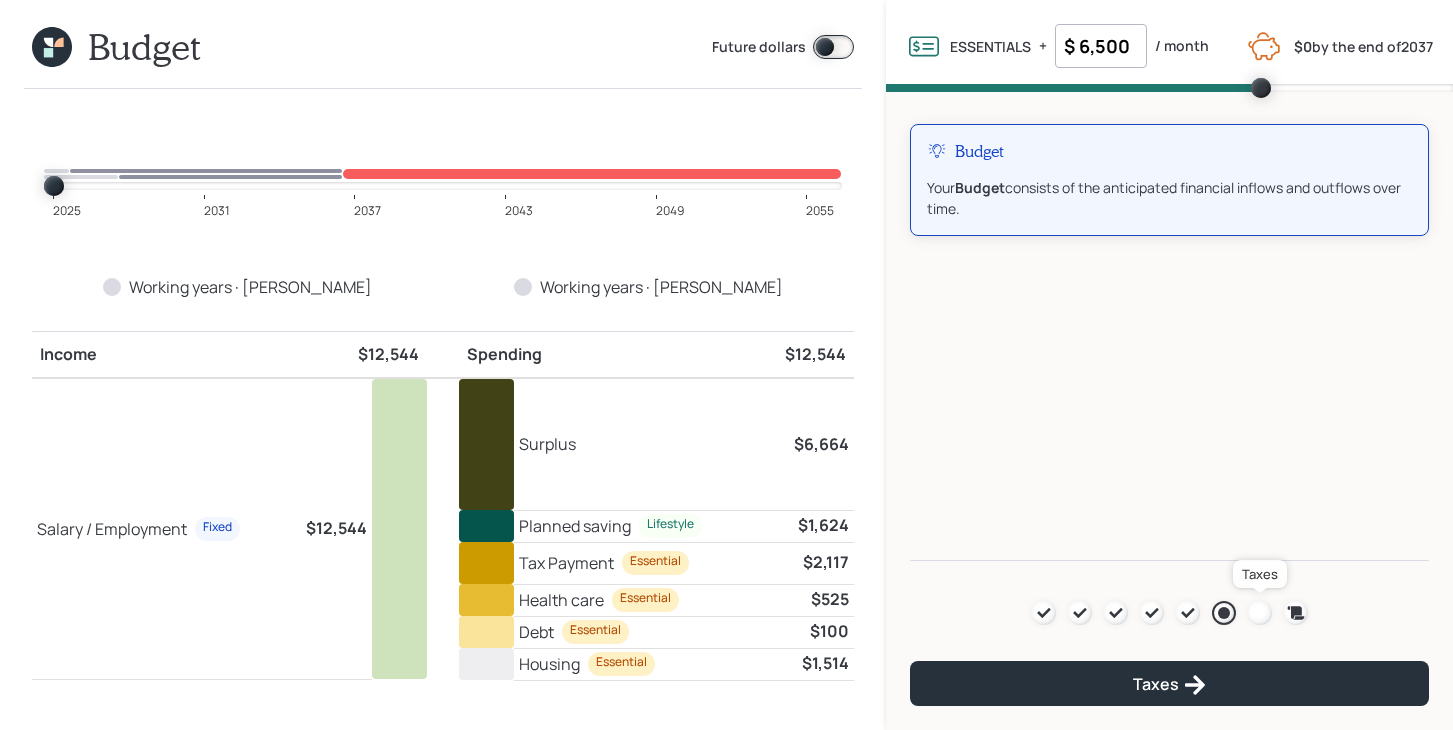 click at bounding box center (1260, 613) 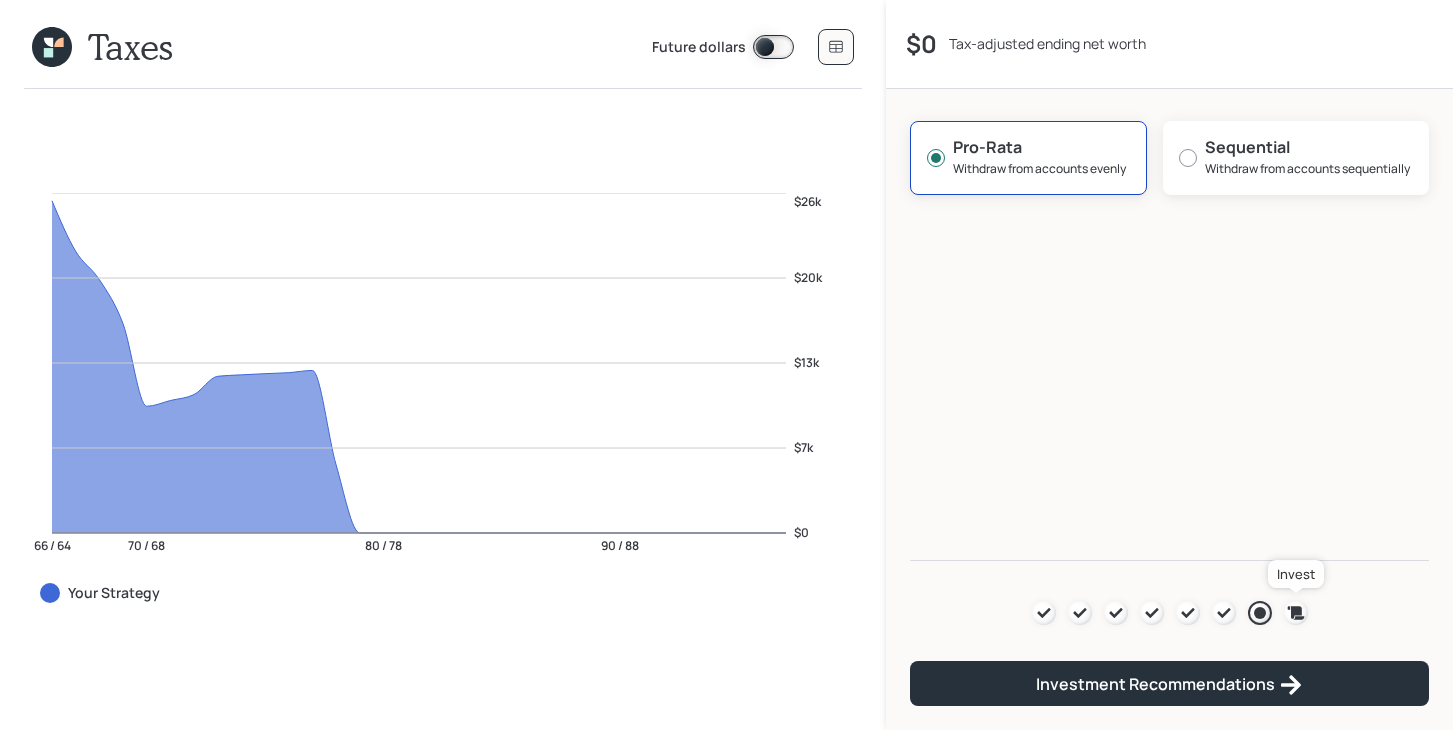 click 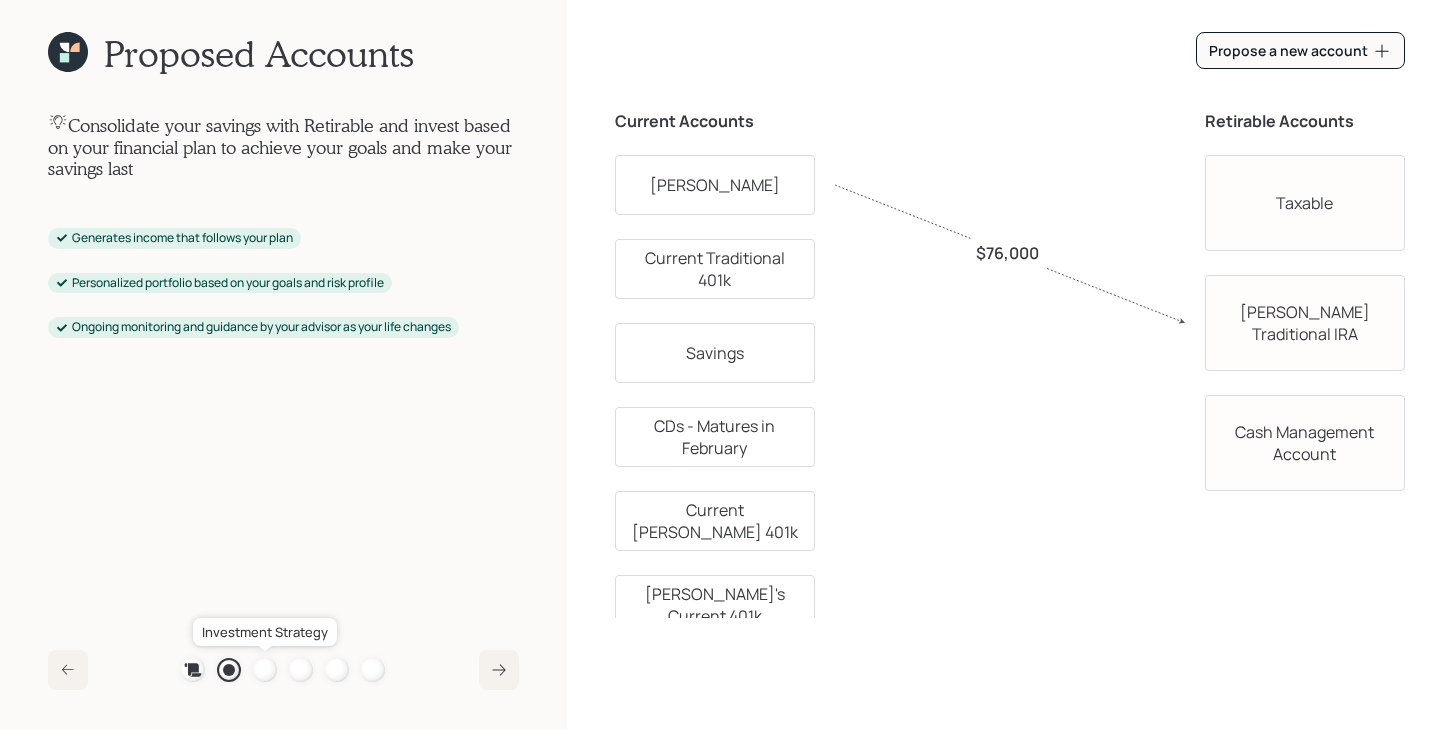 click at bounding box center (265, 670) 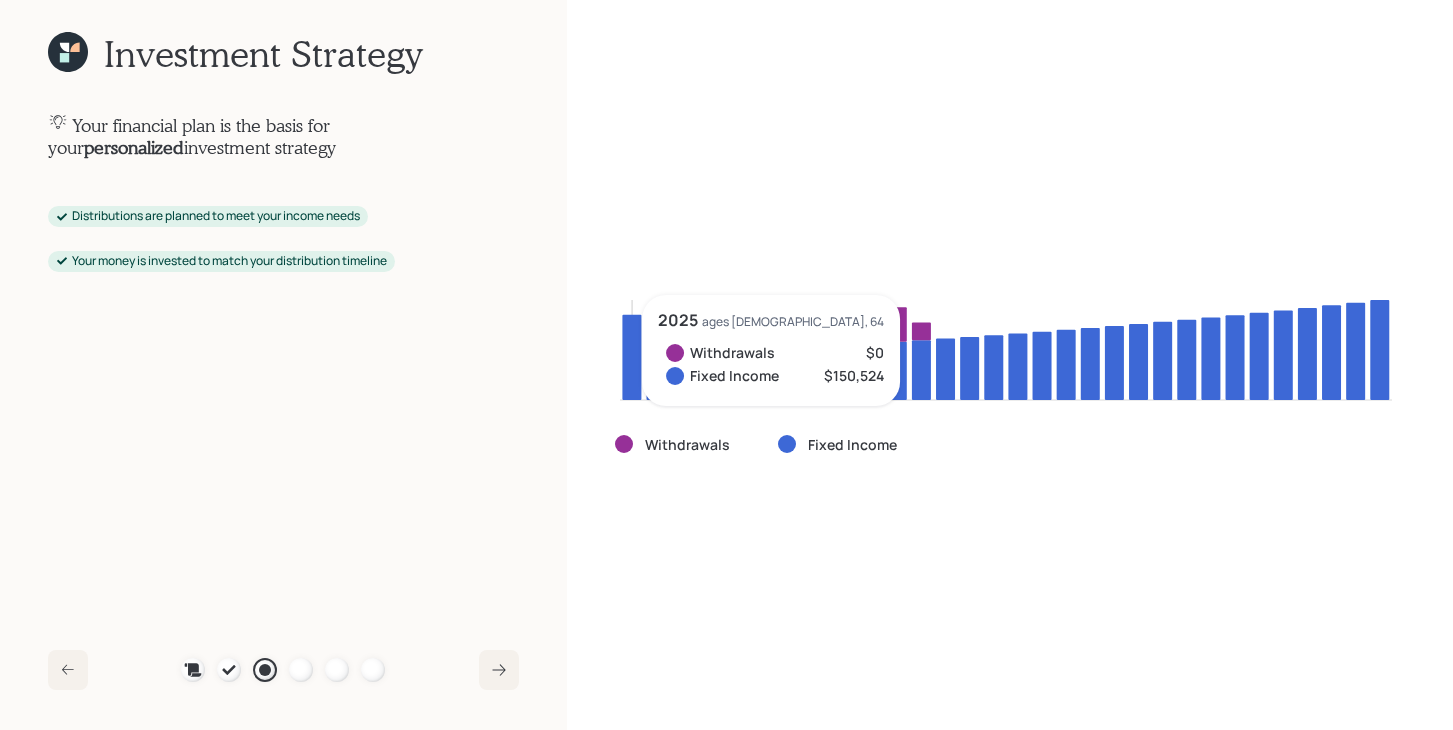 click 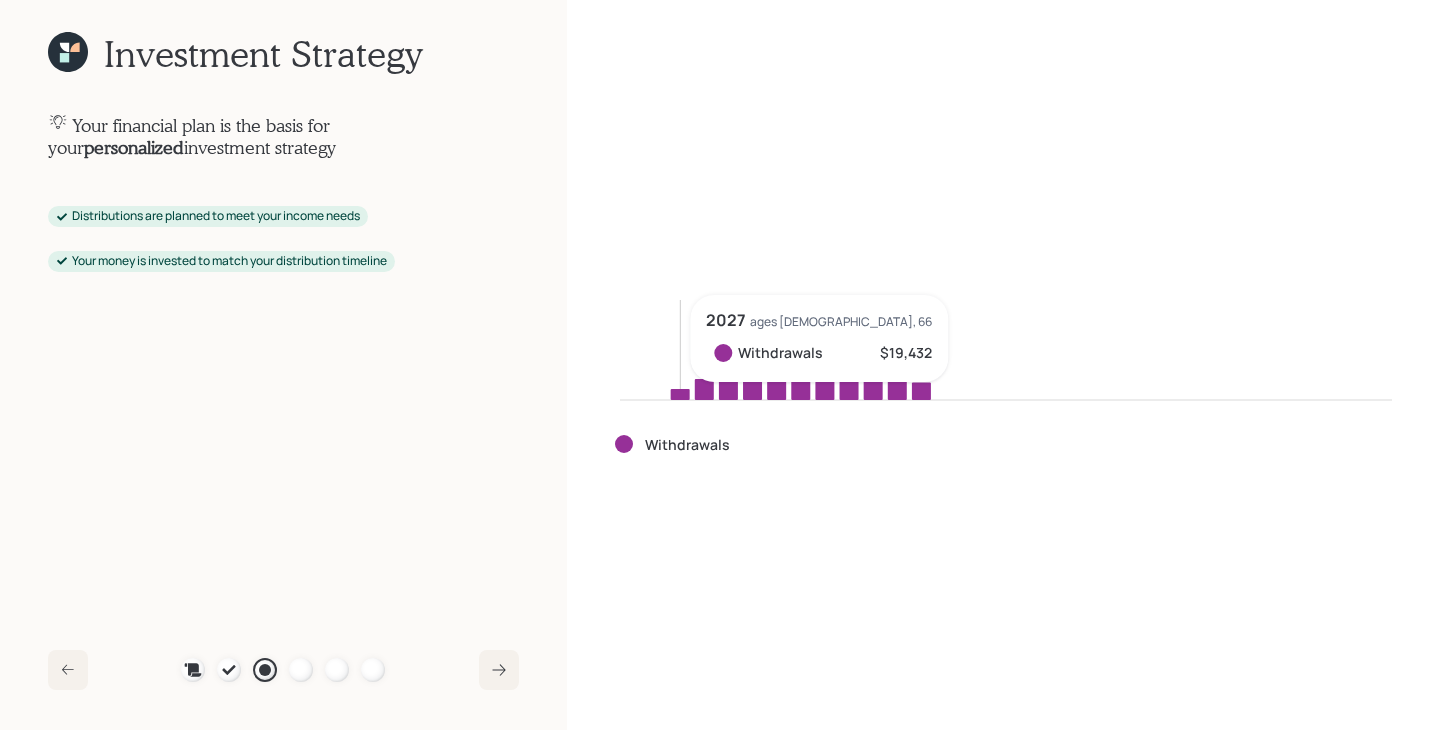 click 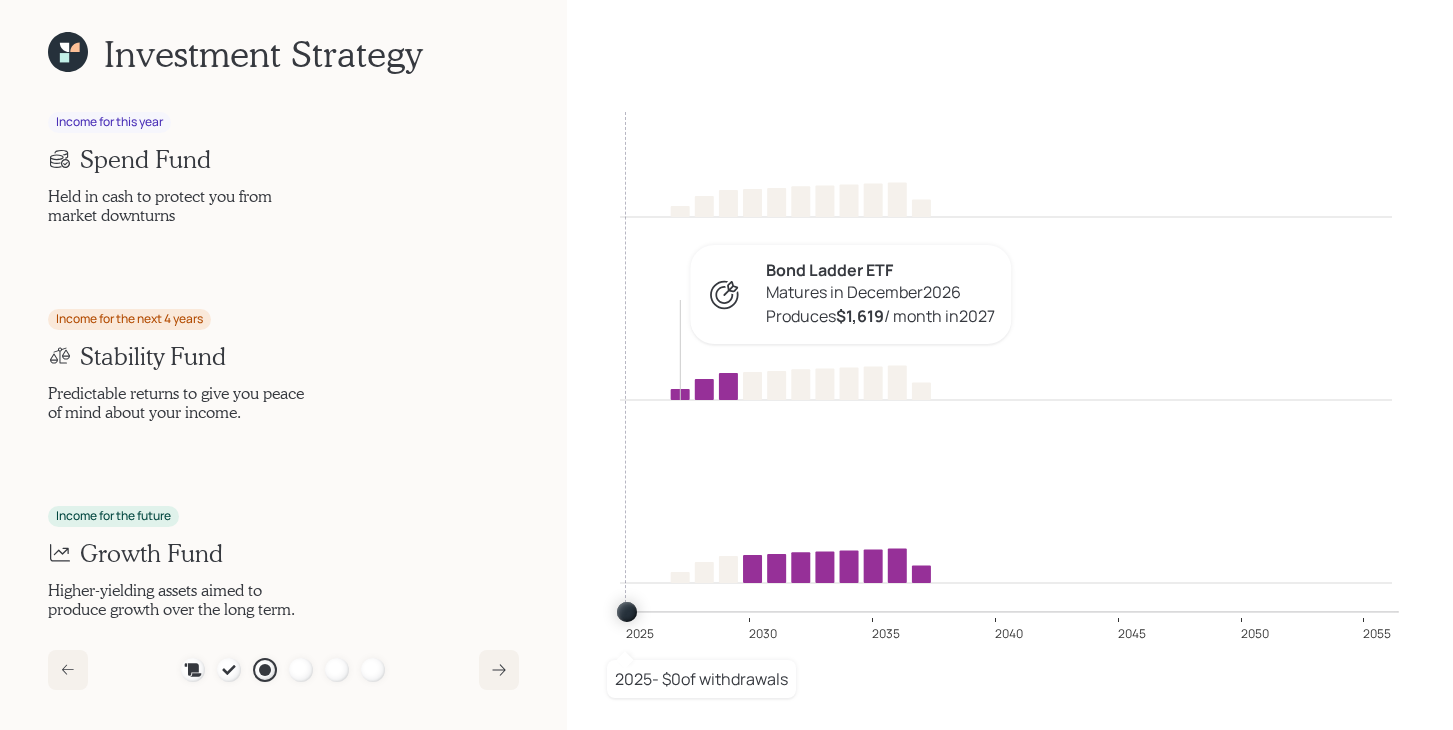 click 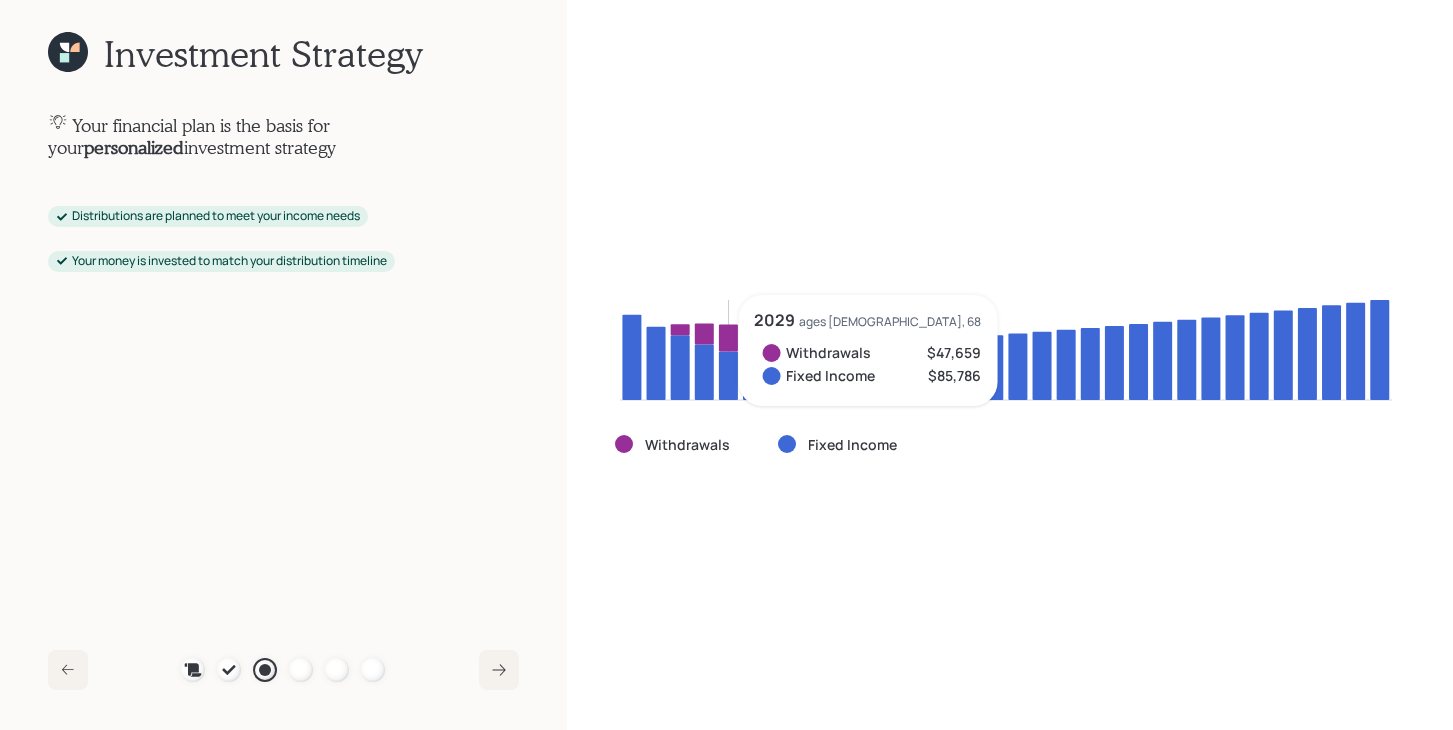 click 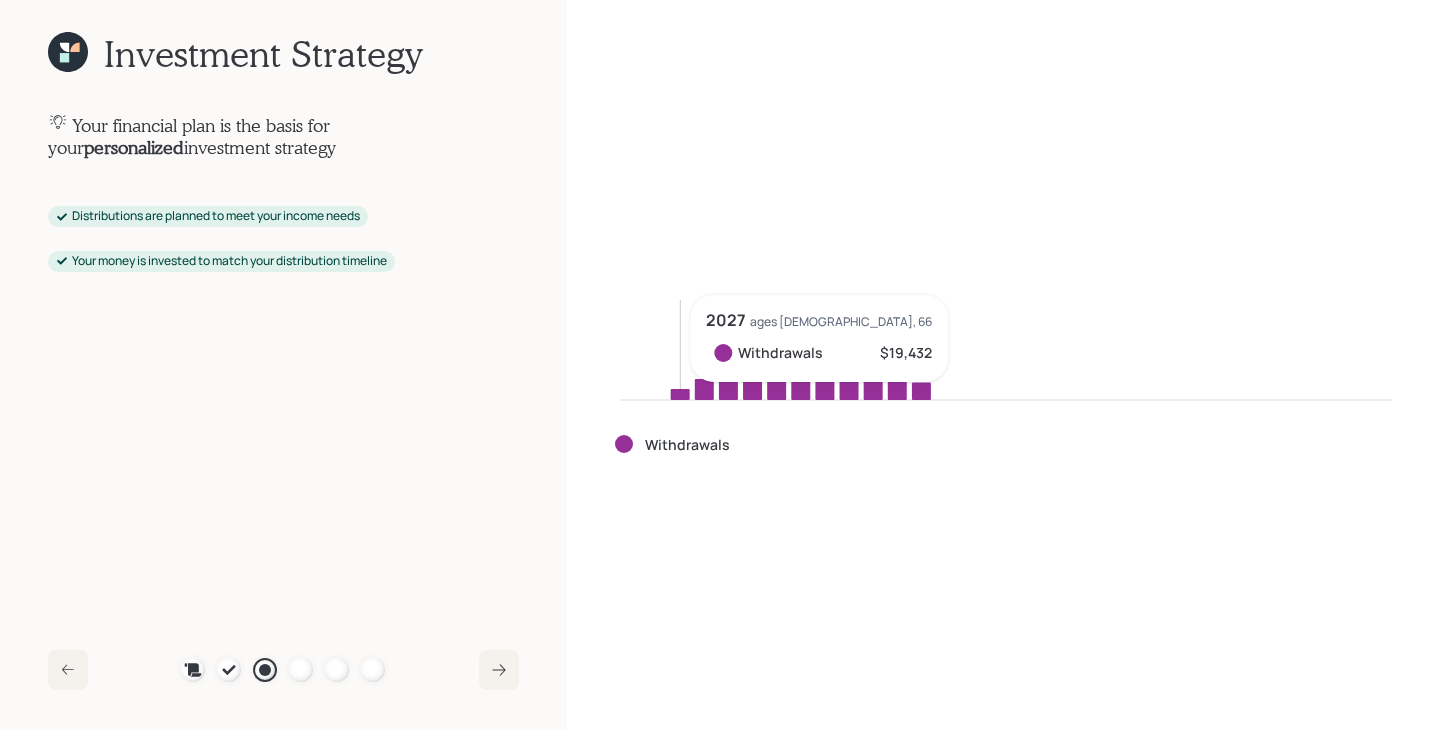 click 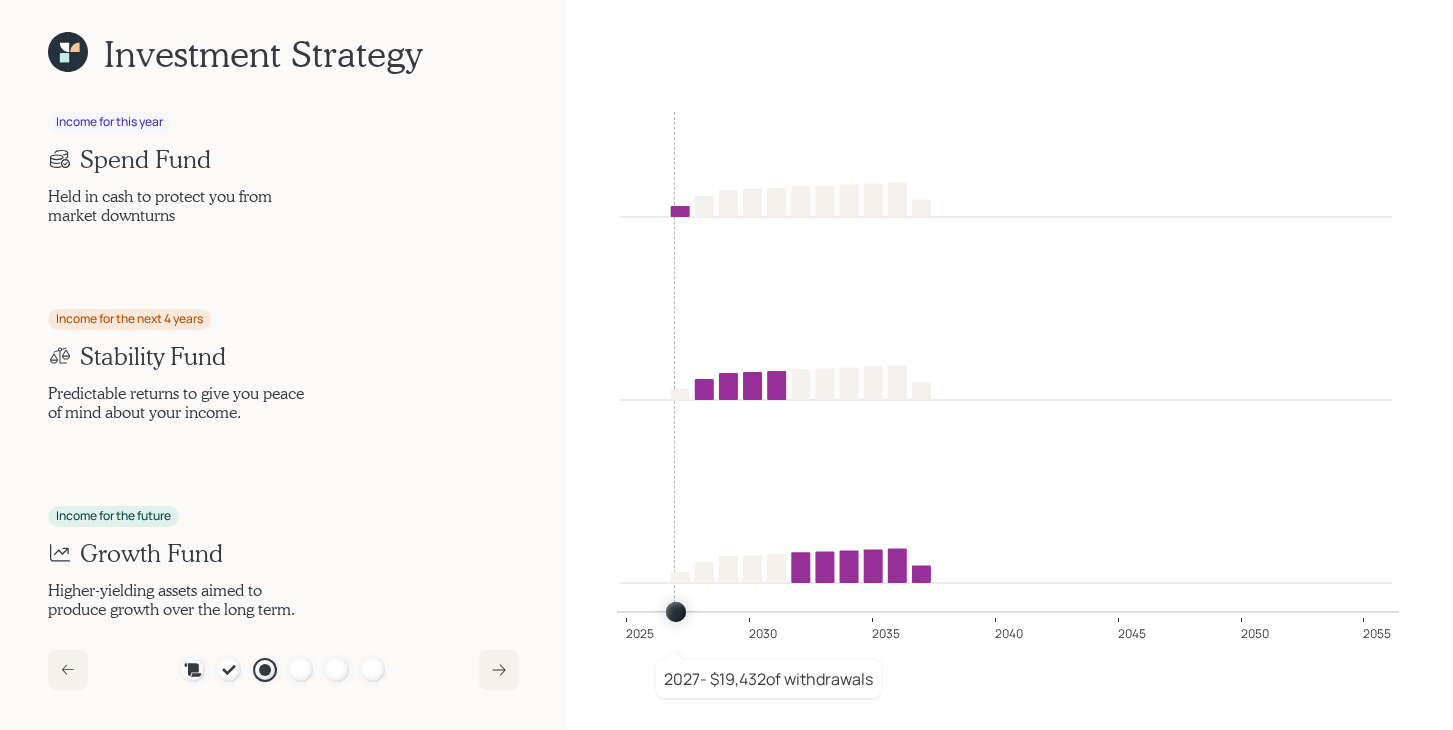 drag, startPoint x: 633, startPoint y: 615, endPoint x: 685, endPoint y: 606, distance: 52.773098 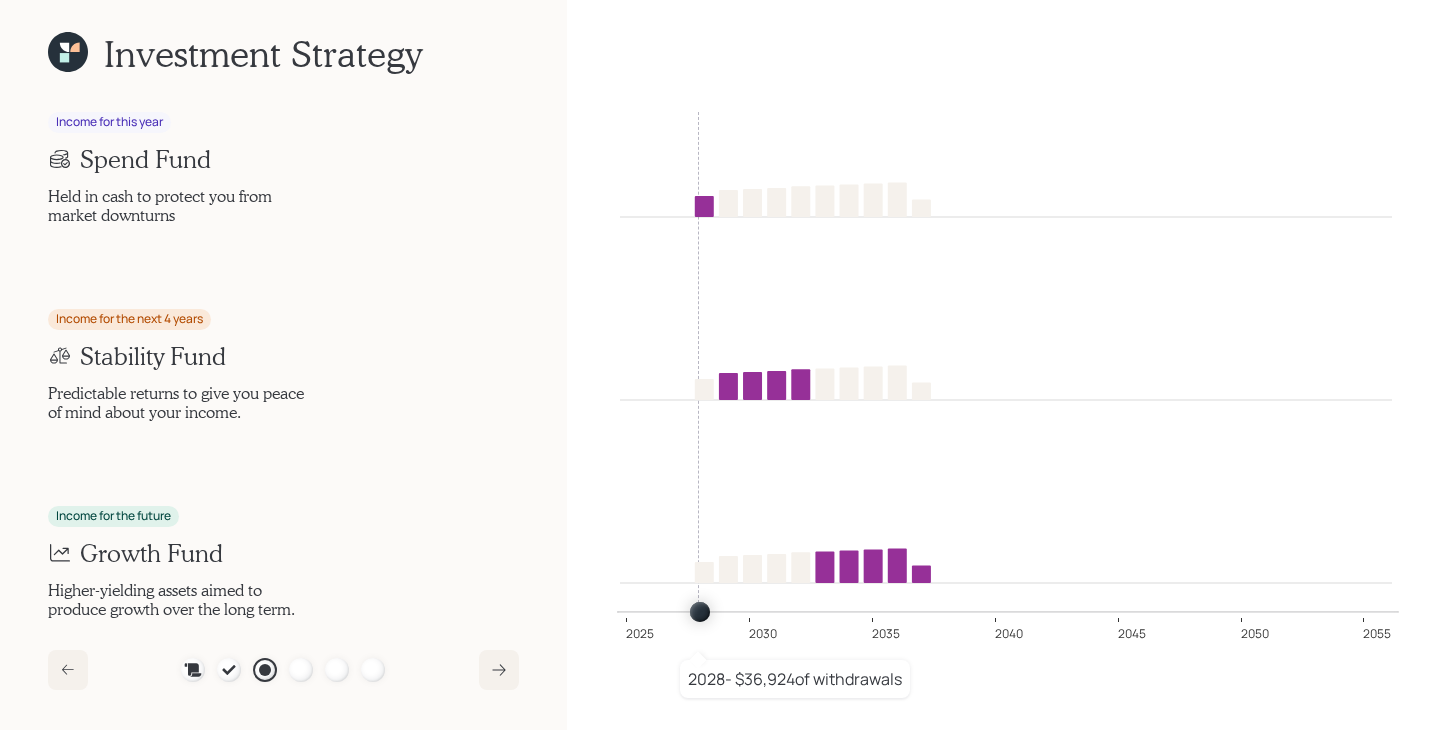 drag, startPoint x: 679, startPoint y: 615, endPoint x: 697, endPoint y: 611, distance: 18.439089 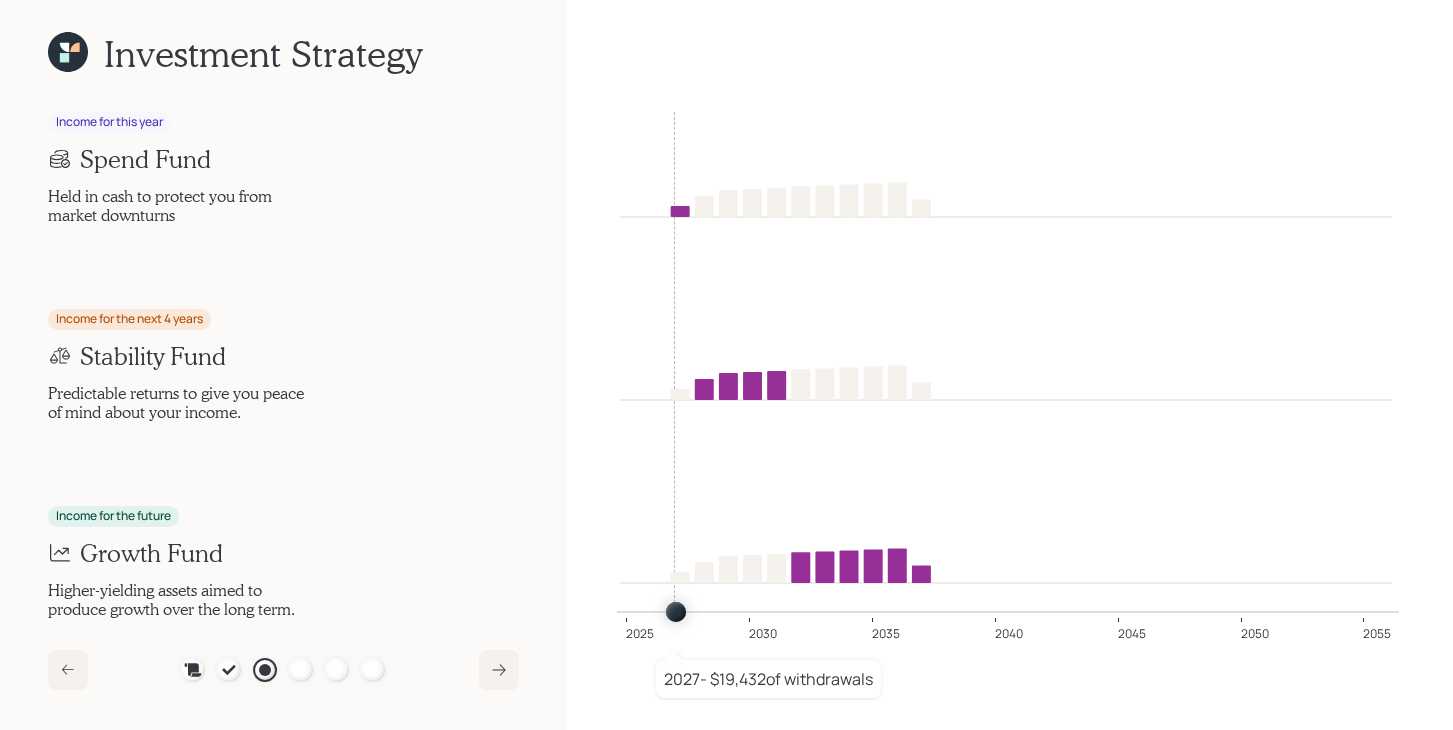 type on "2027" 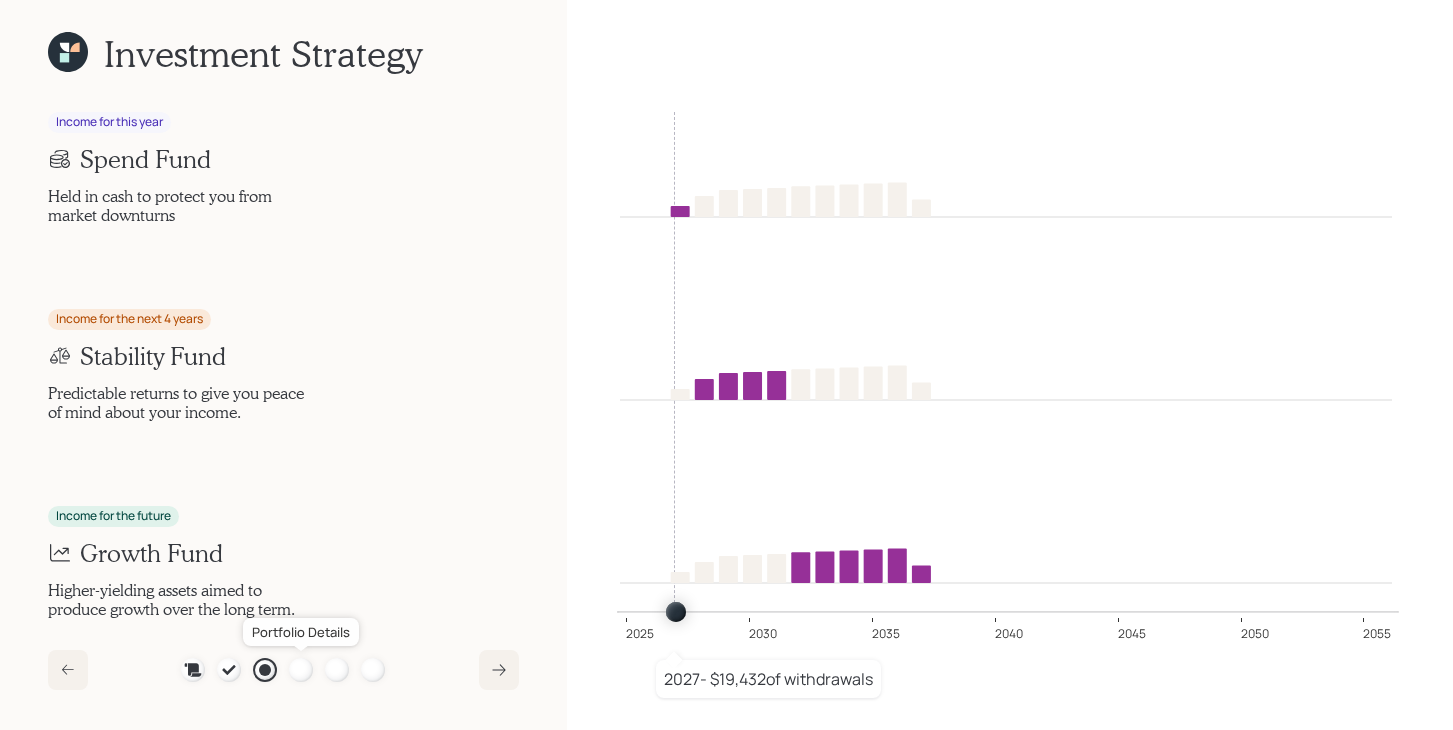 click at bounding box center (301, 670) 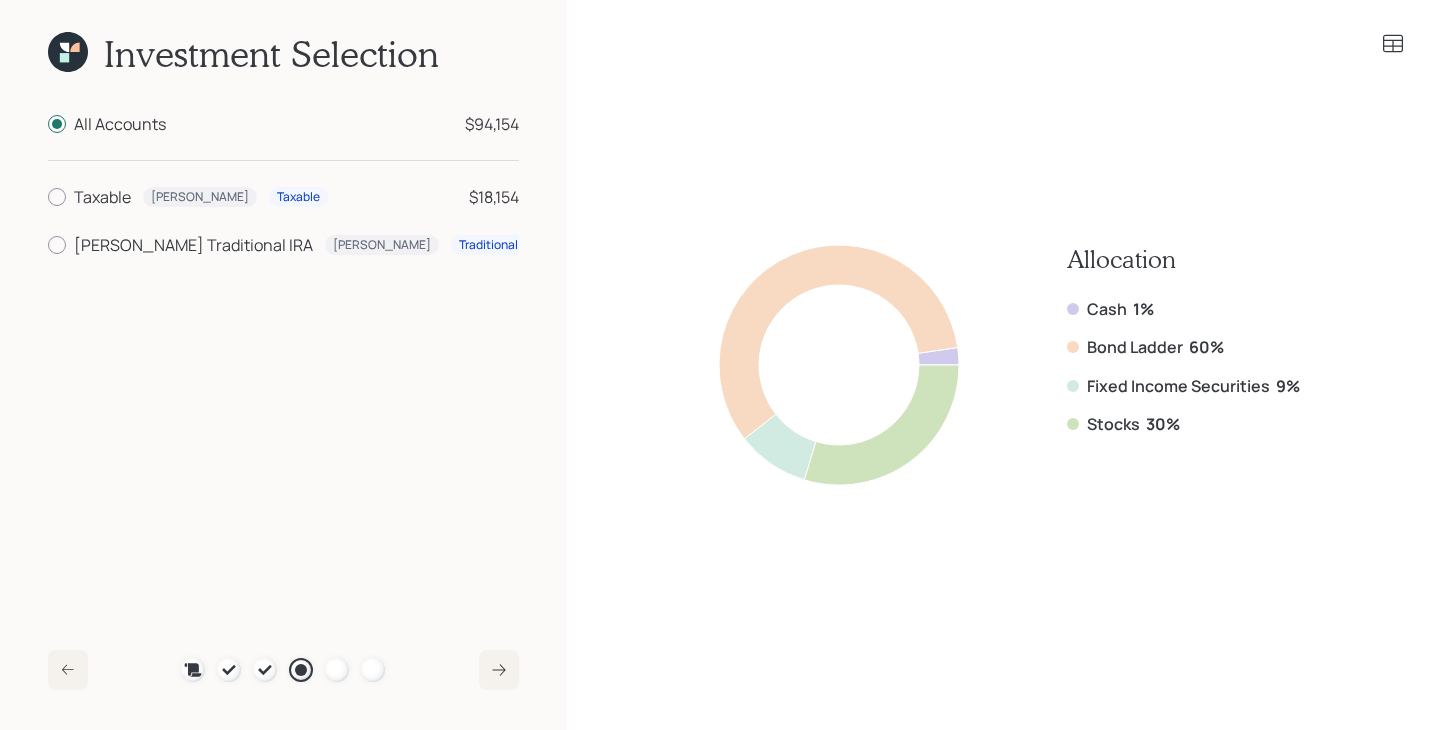 click 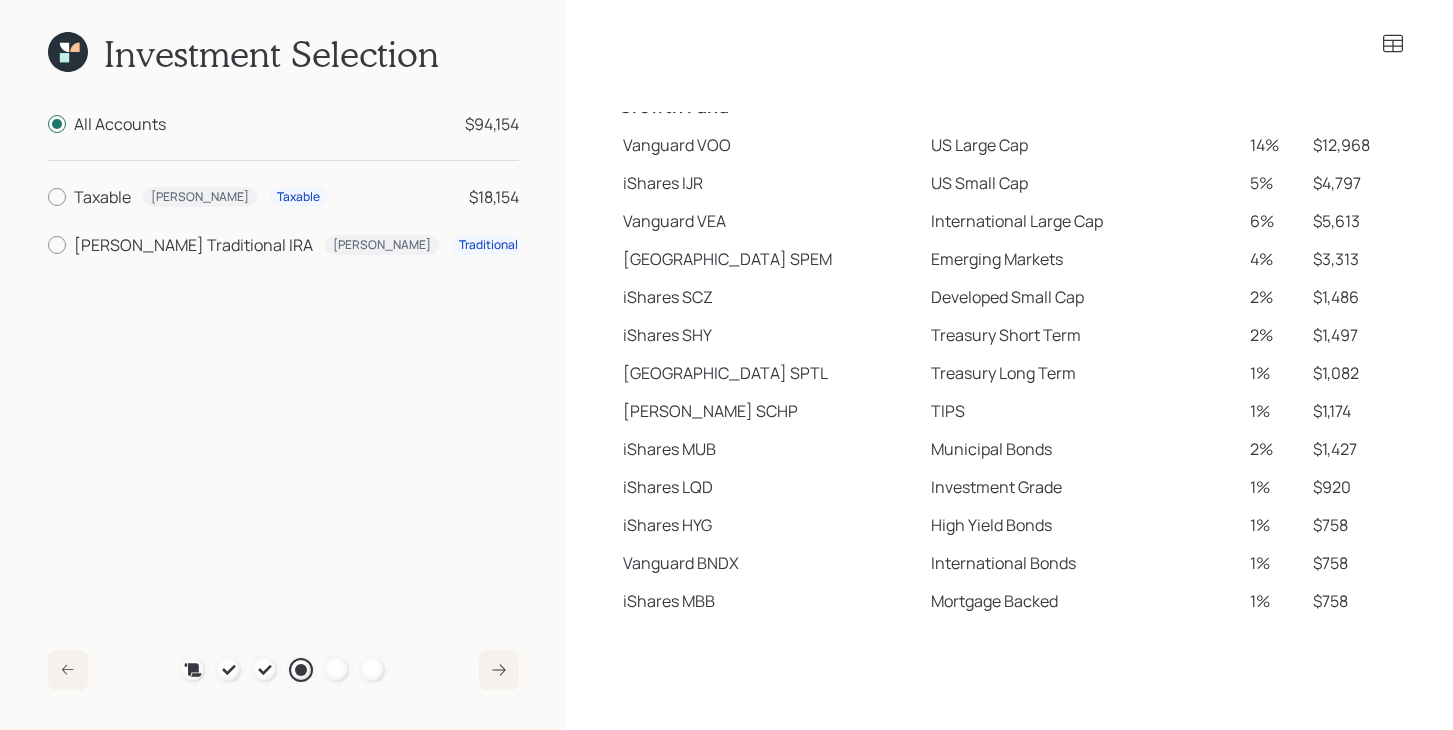 scroll, scrollTop: 423, scrollLeft: 0, axis: vertical 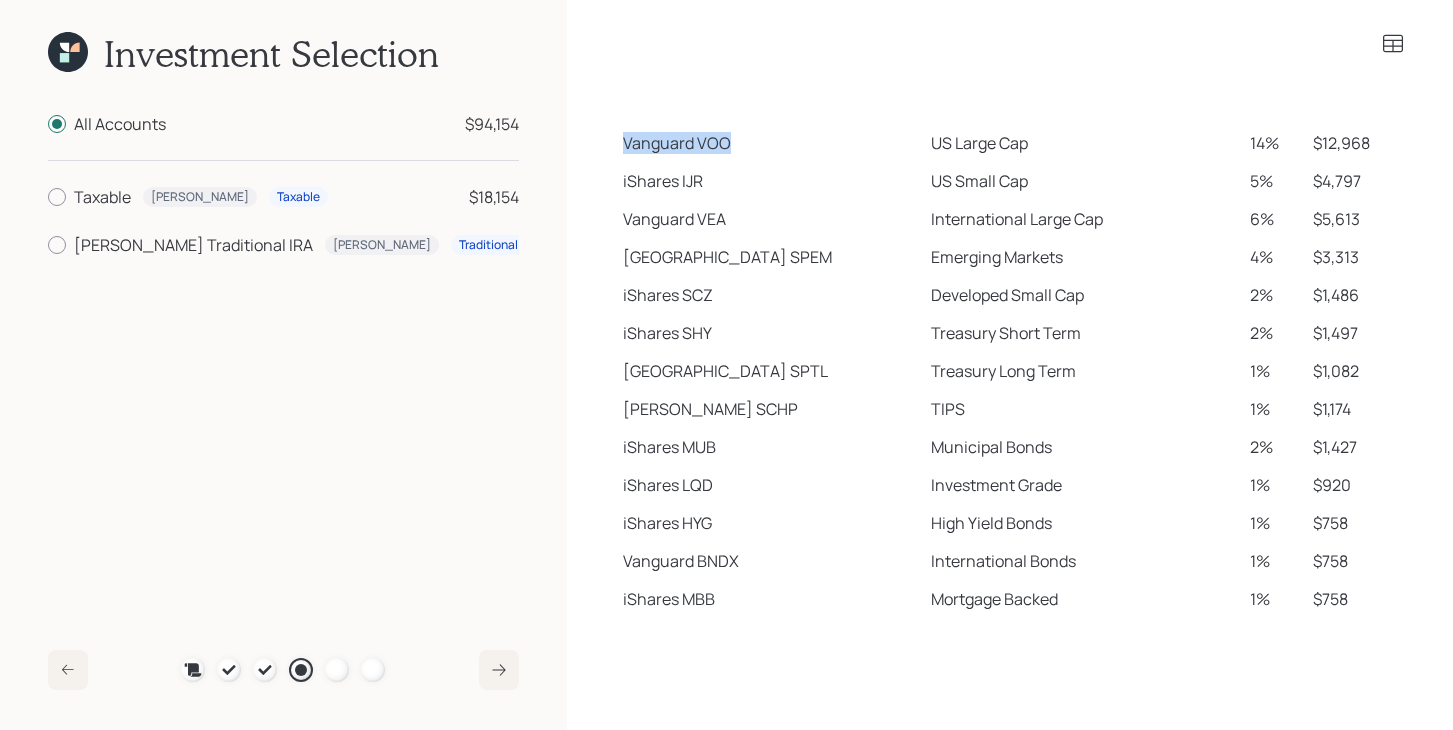 drag, startPoint x: 622, startPoint y: 143, endPoint x: 744, endPoint y: 138, distance: 122.10242 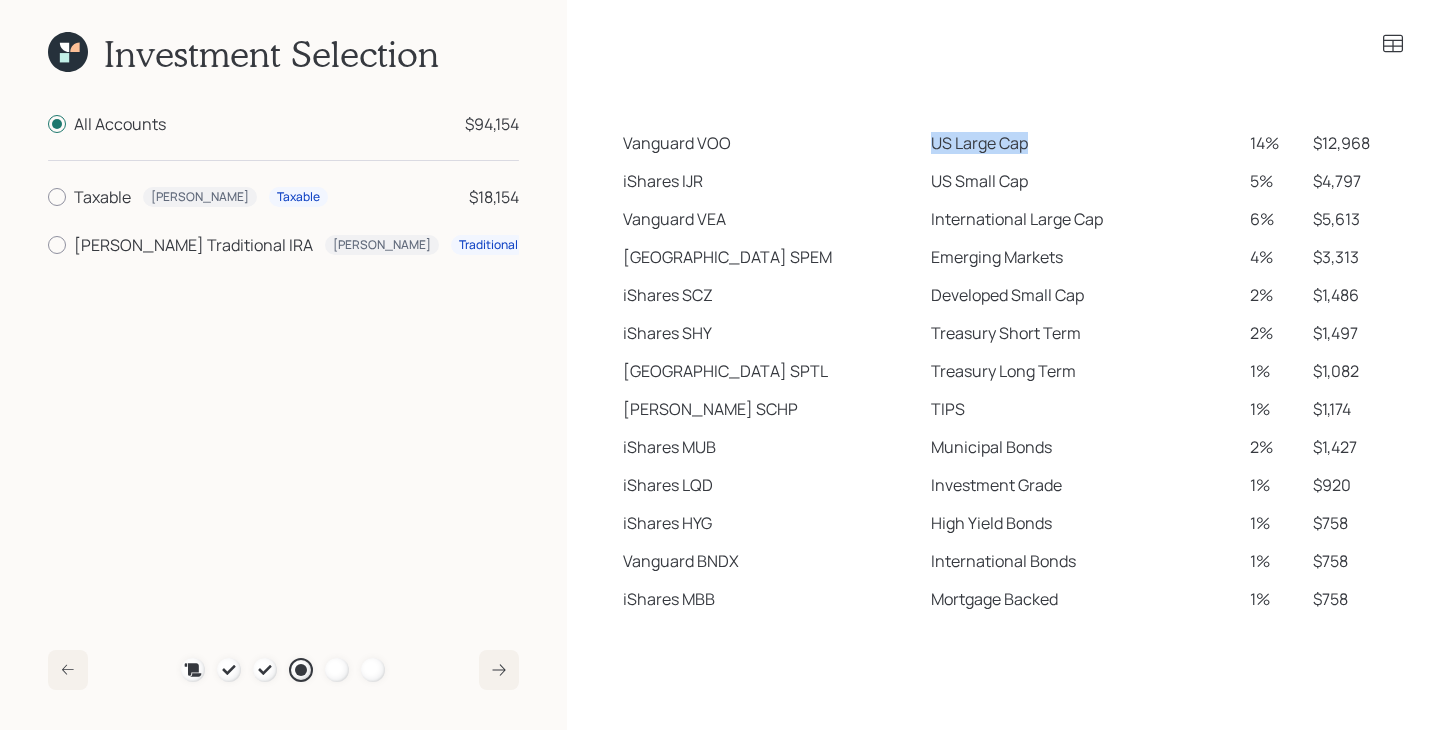 drag, startPoint x: 862, startPoint y: 141, endPoint x: 955, endPoint y: 140, distance: 93.00538 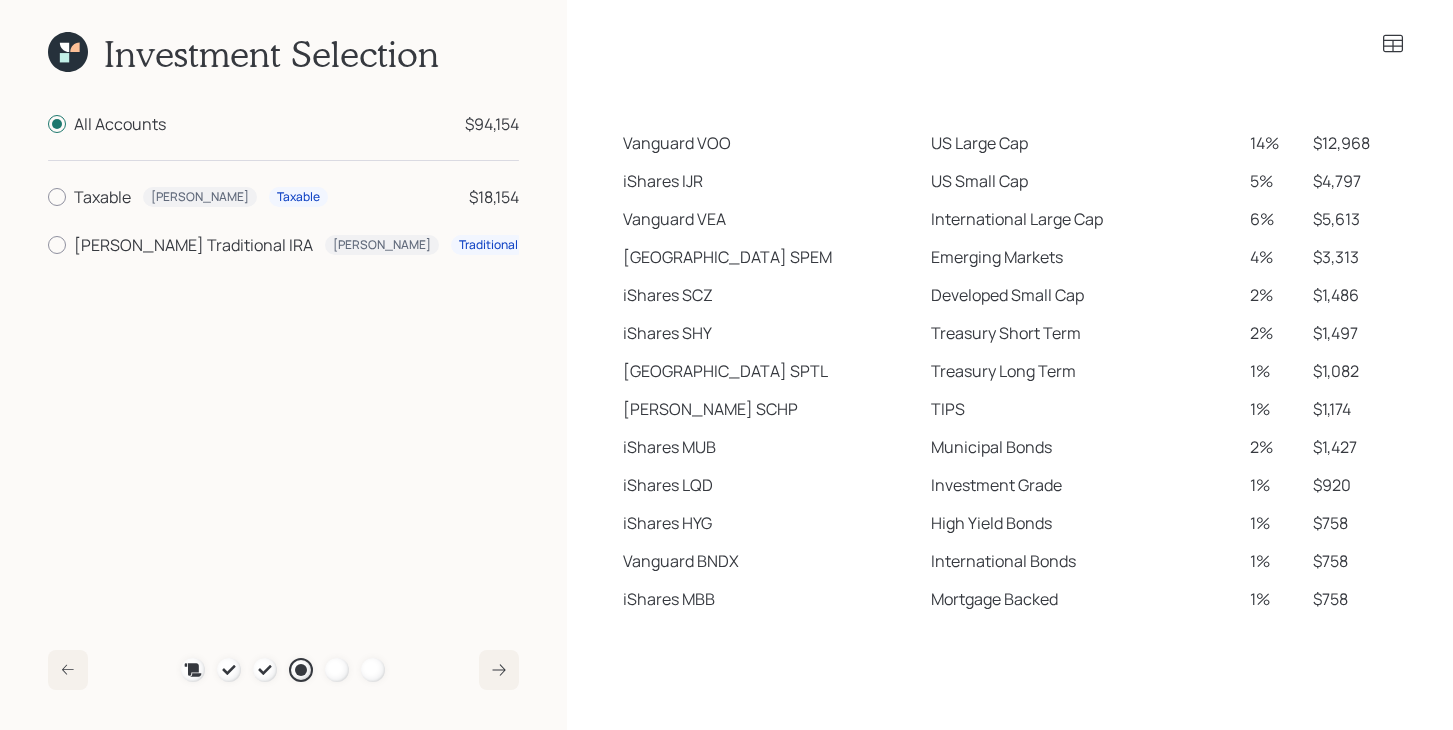 click on "International Large Cap" at bounding box center (1082, 219) 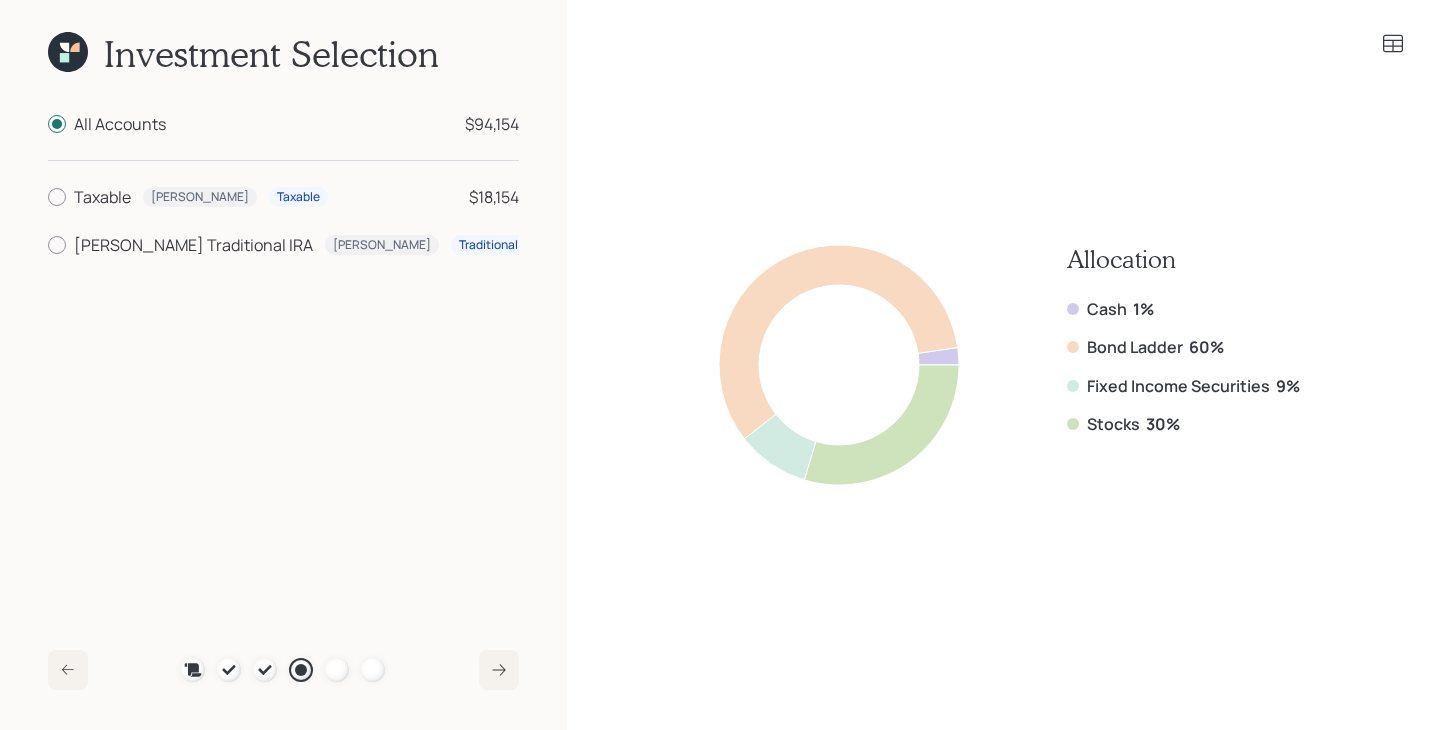 scroll, scrollTop: 0, scrollLeft: 0, axis: both 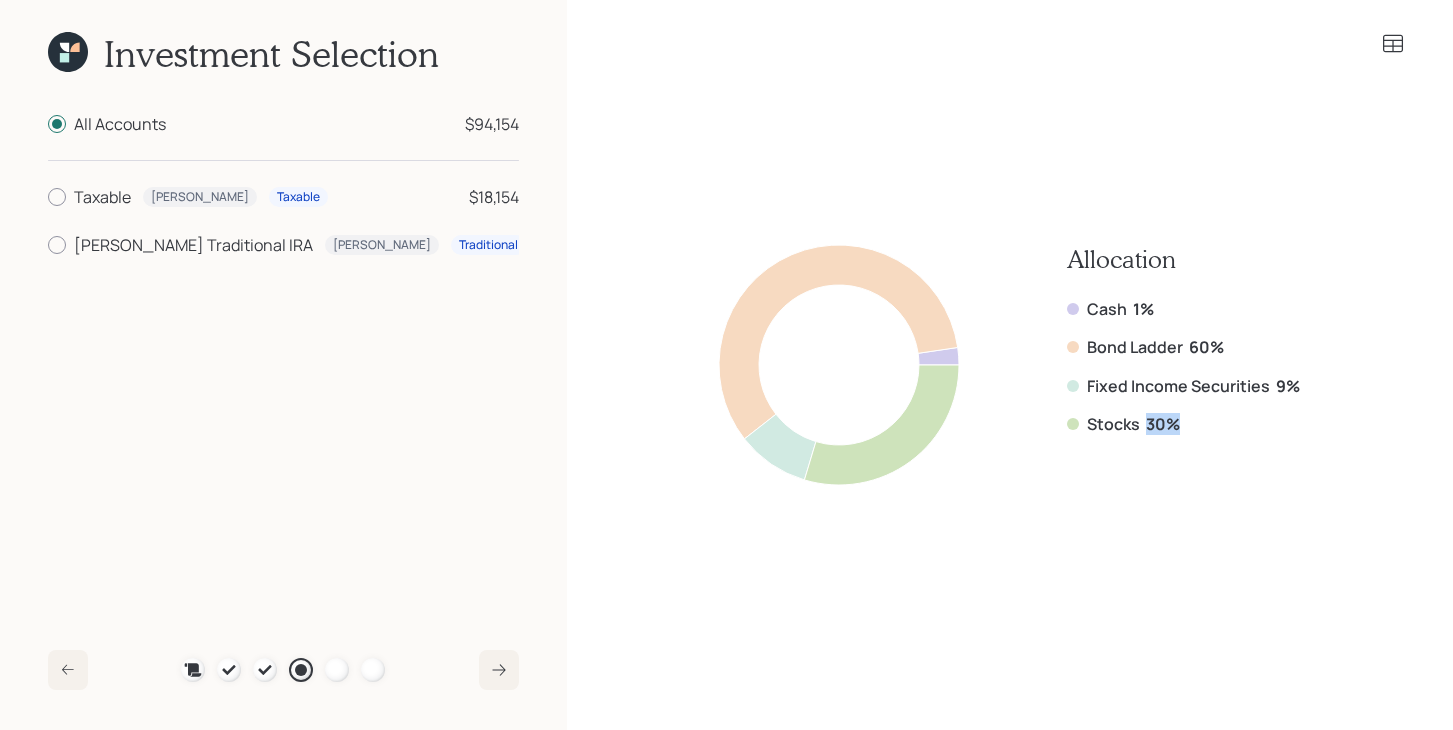 drag, startPoint x: 1187, startPoint y: 420, endPoint x: 1149, endPoint y: 429, distance: 39.051247 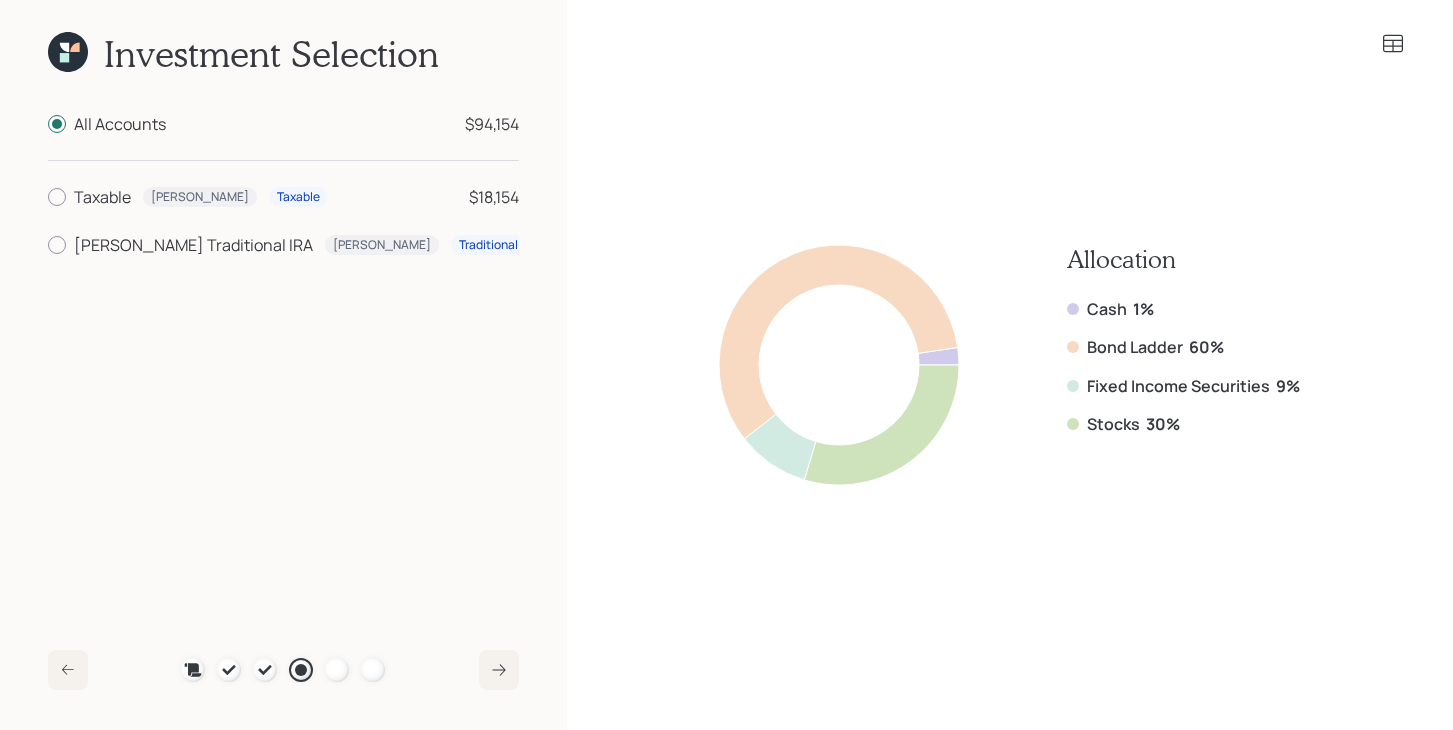 click on "Allocation Cash 1% Bond Ladder 60% Fixed Income Securities 9% Stocks 30%" at bounding box center [1010, 365] 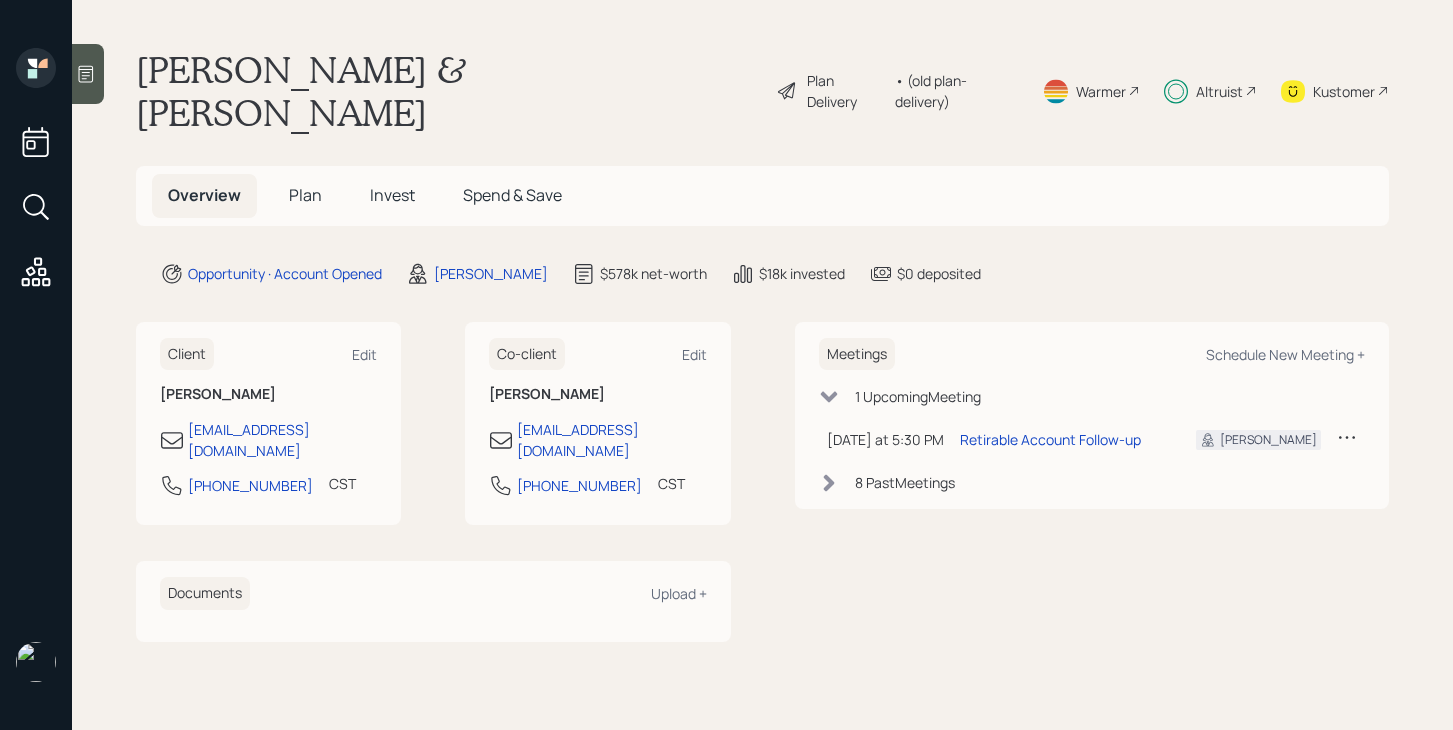 click on "• (old plan-delivery)" at bounding box center [956, 91] 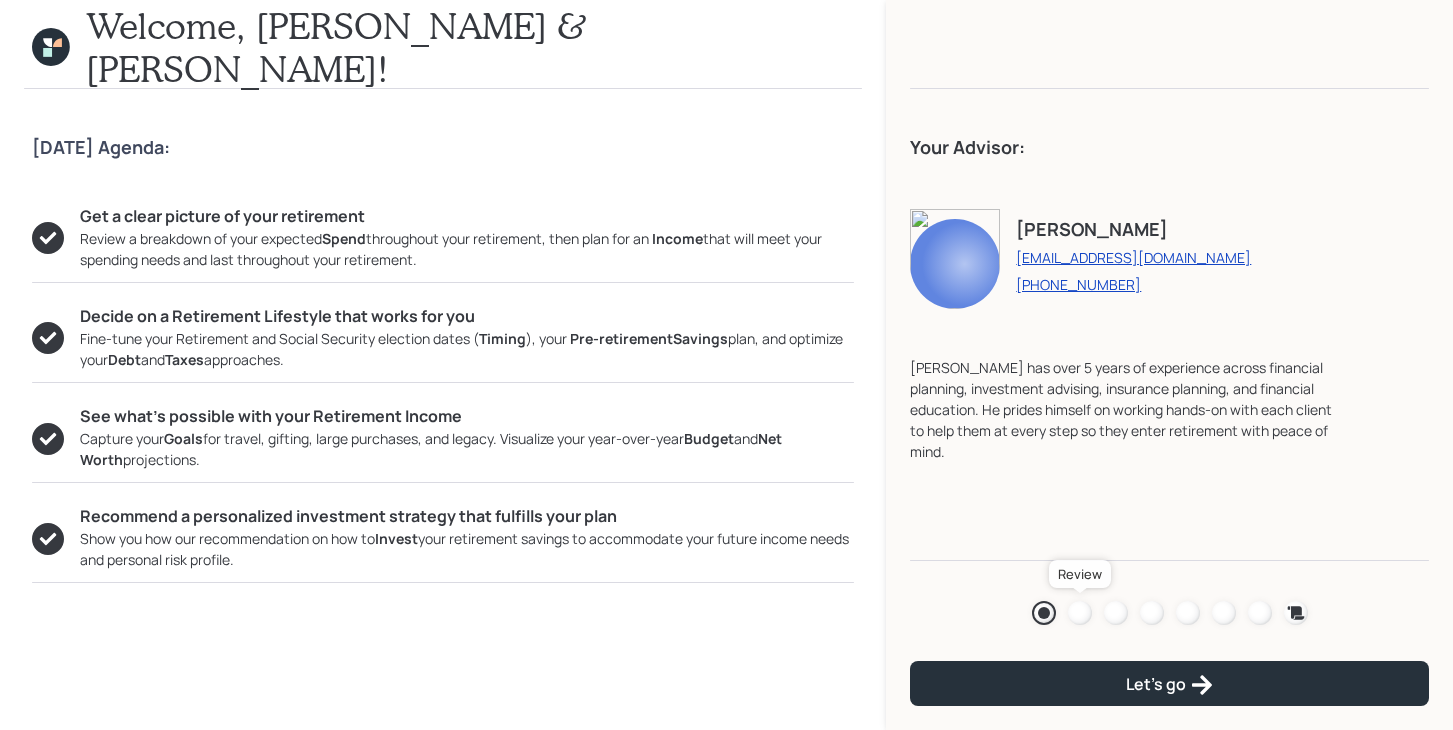 click at bounding box center (1080, 613) 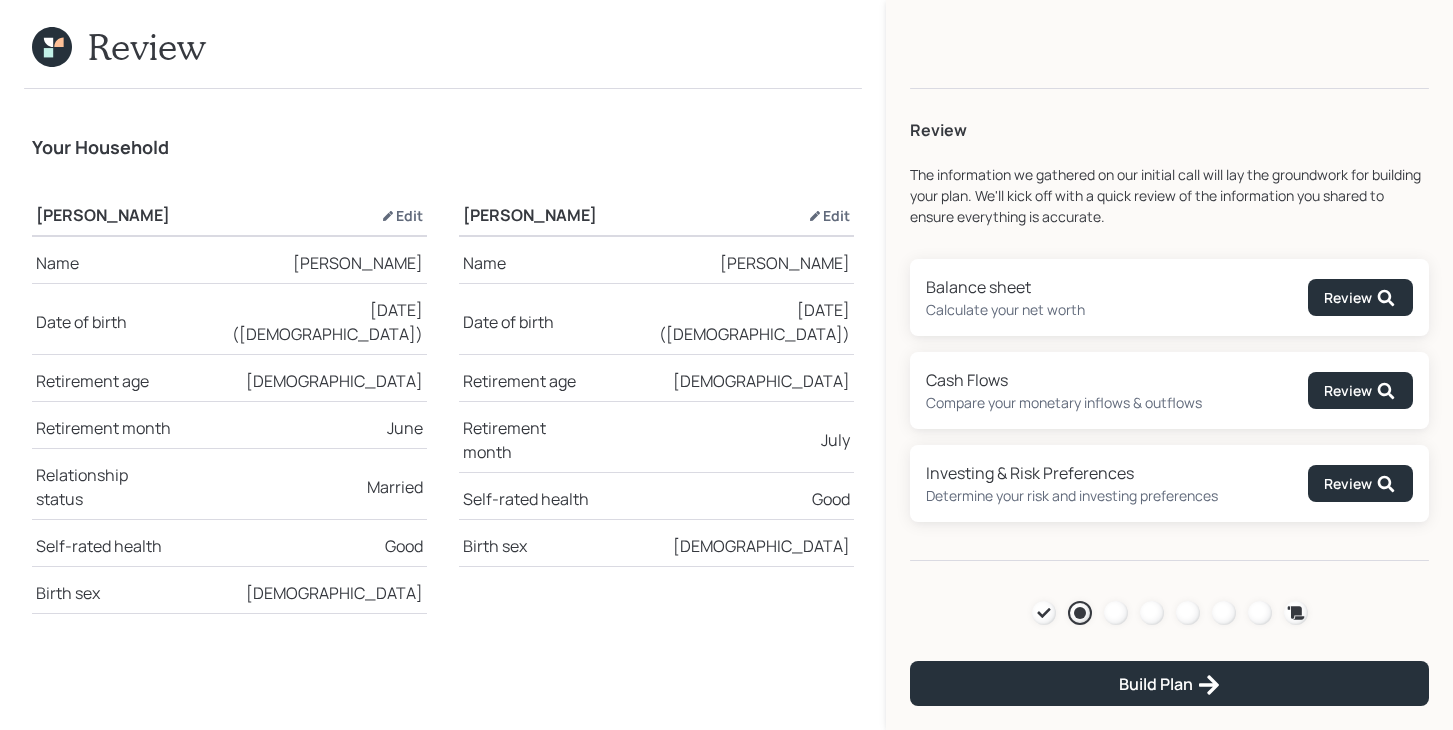 click on "Agenda Review Income Spend Net-worth Budget Taxes Invest" at bounding box center [1170, 613] 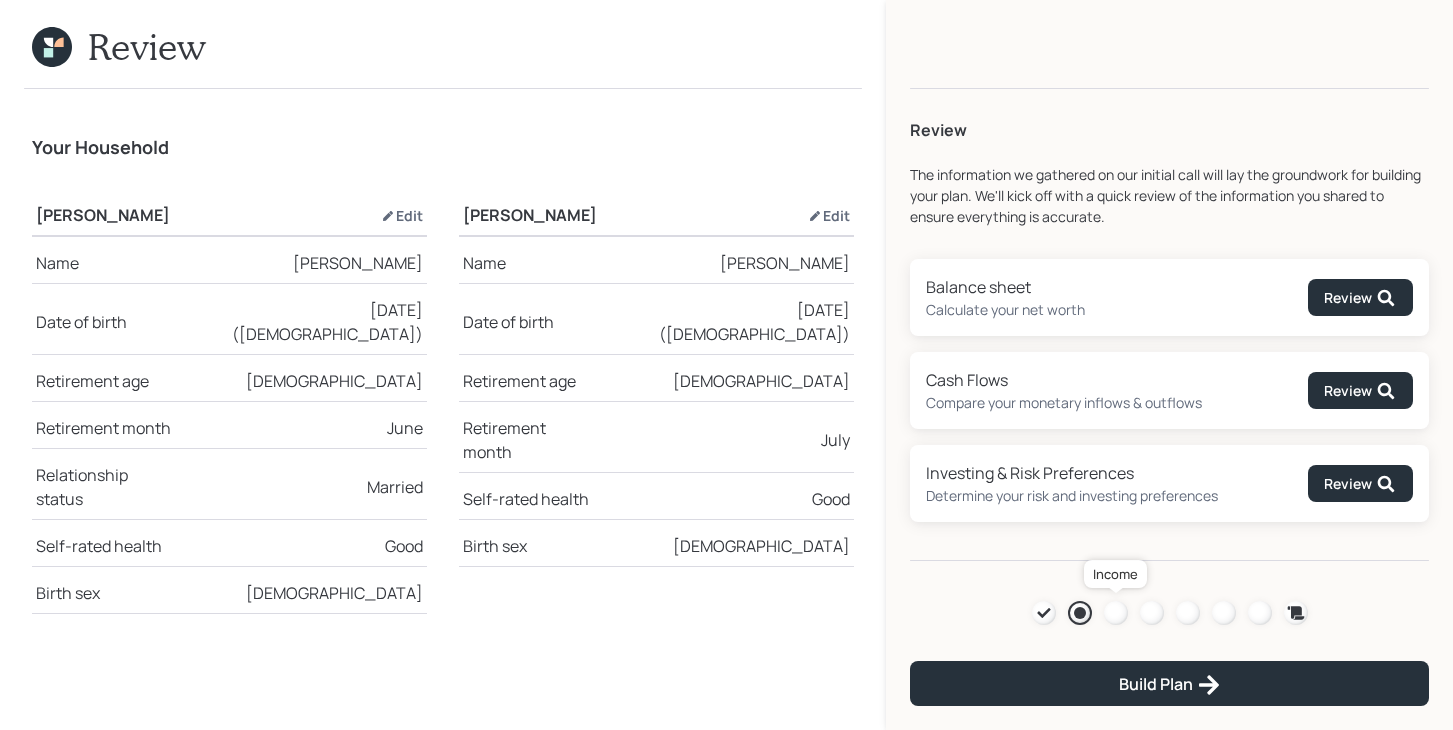 click at bounding box center [1116, 613] 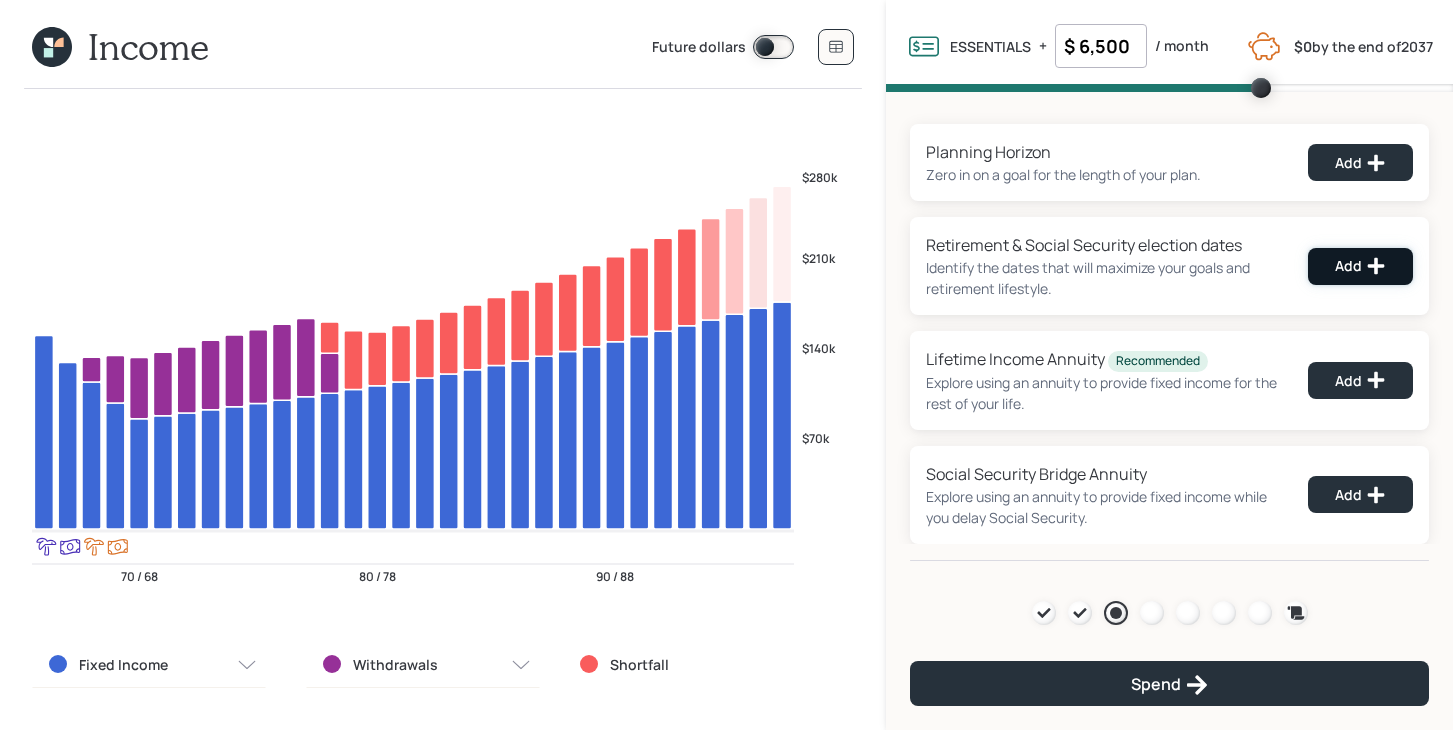 click 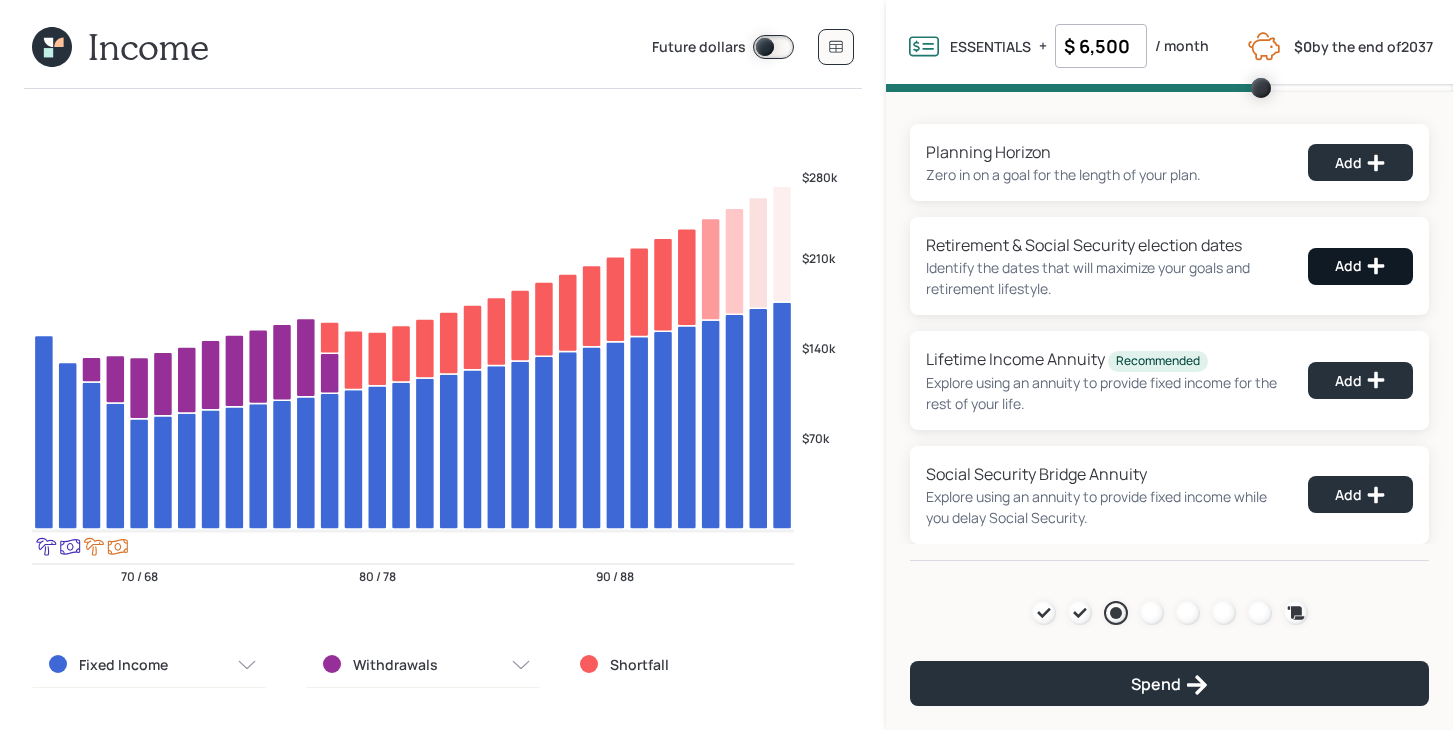 select on "6" 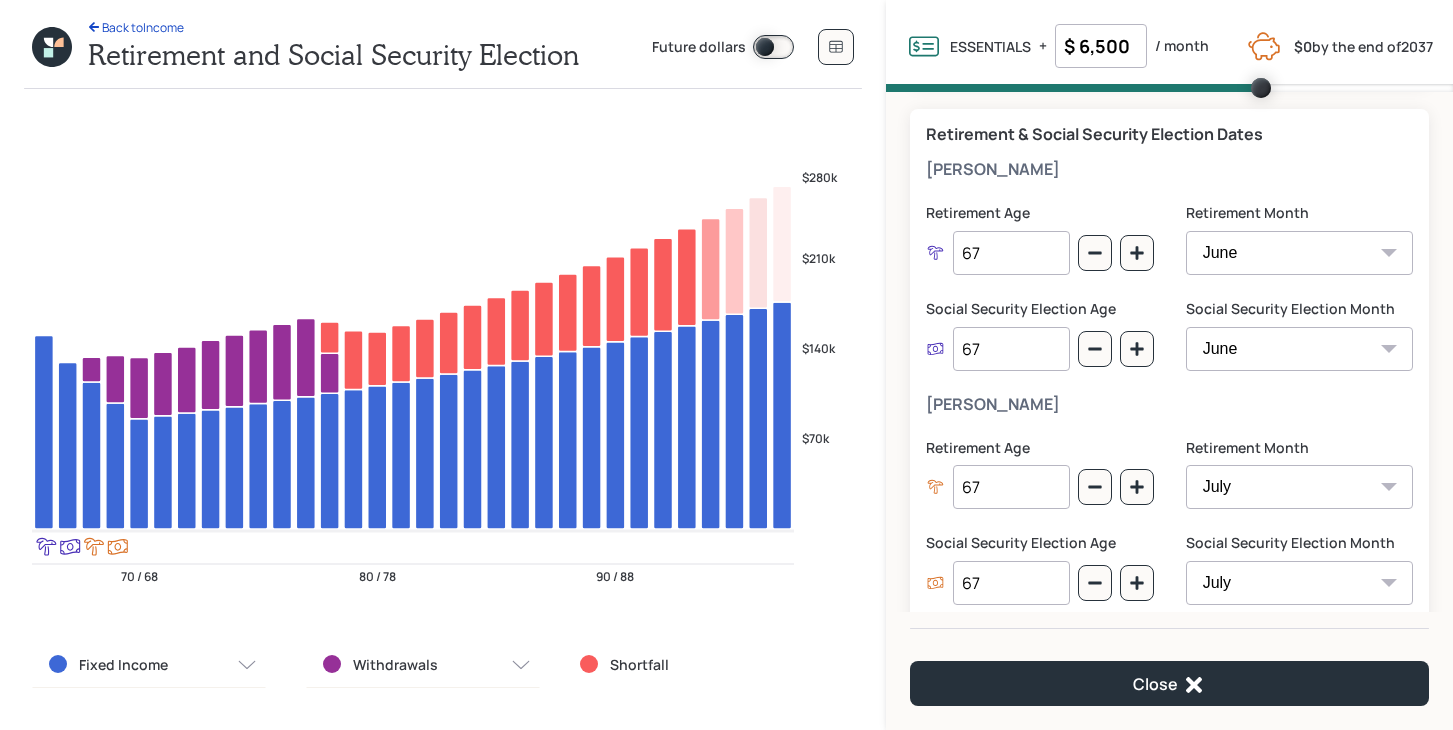 scroll, scrollTop: 0, scrollLeft: 0, axis: both 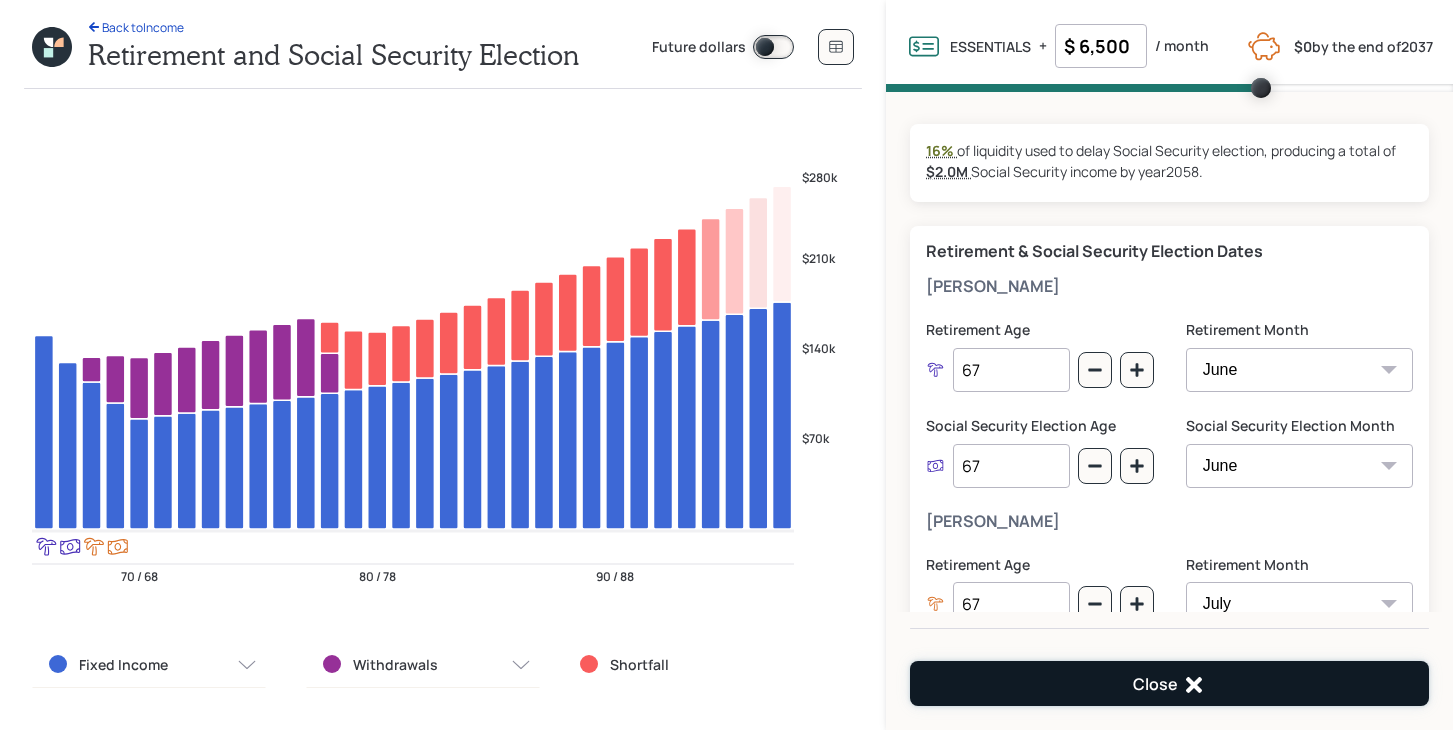 click on "Close" at bounding box center [1169, 683] 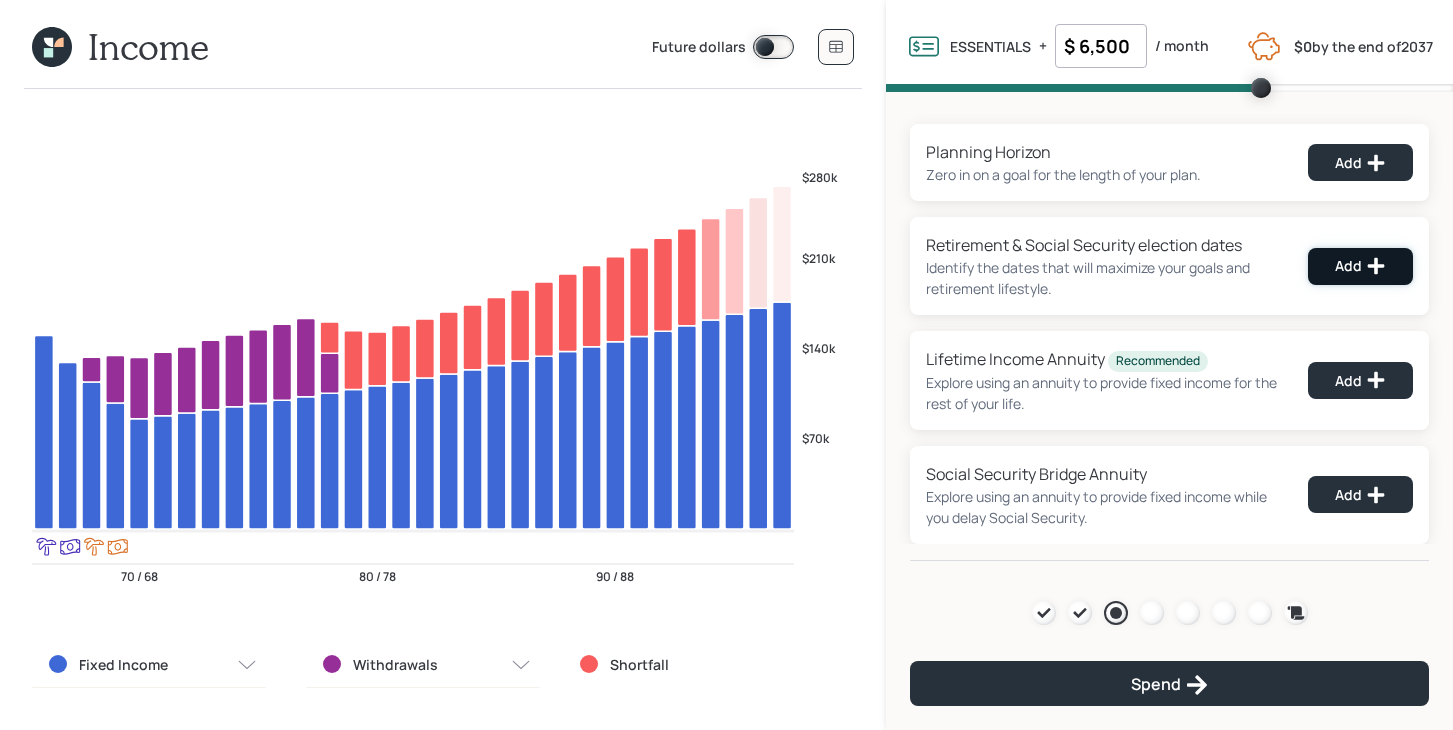 click on "Add" at bounding box center [1360, 266] 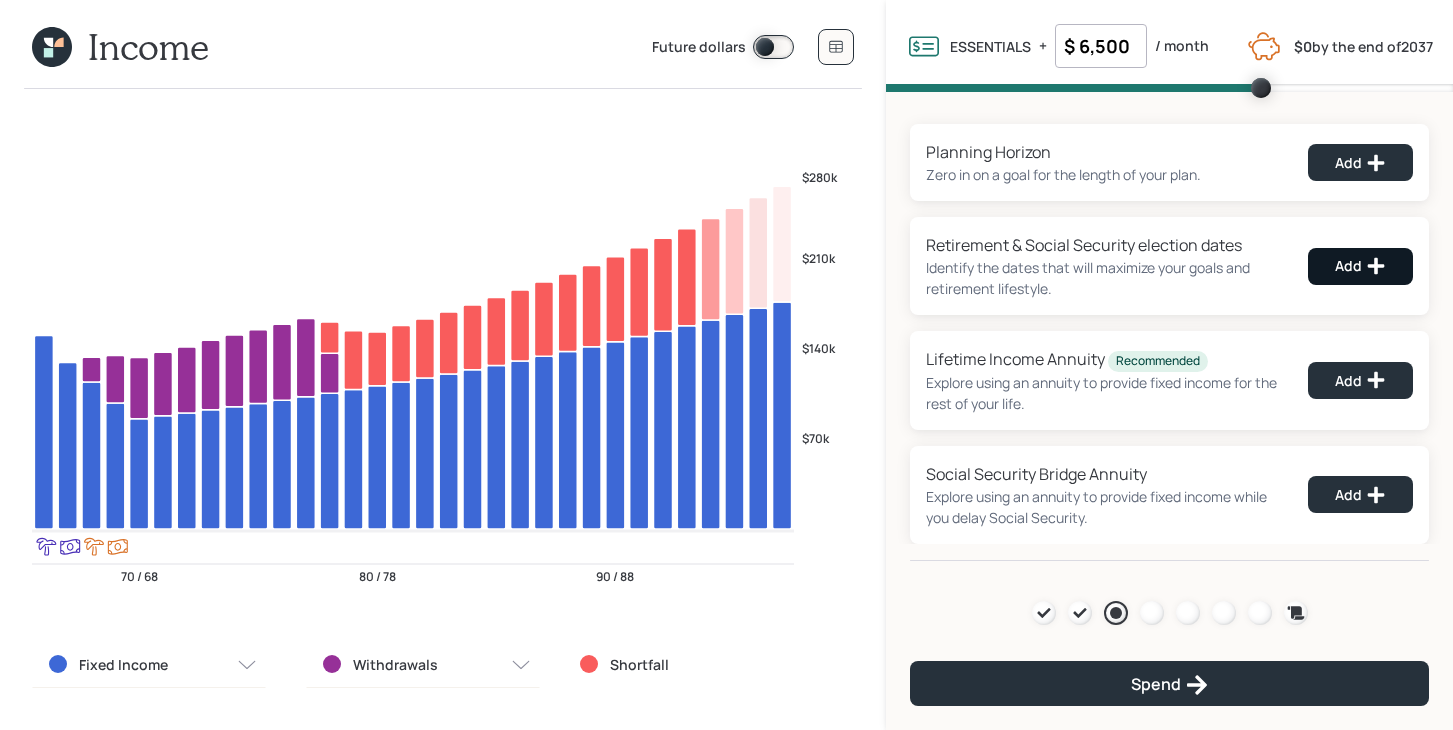 select on "6" 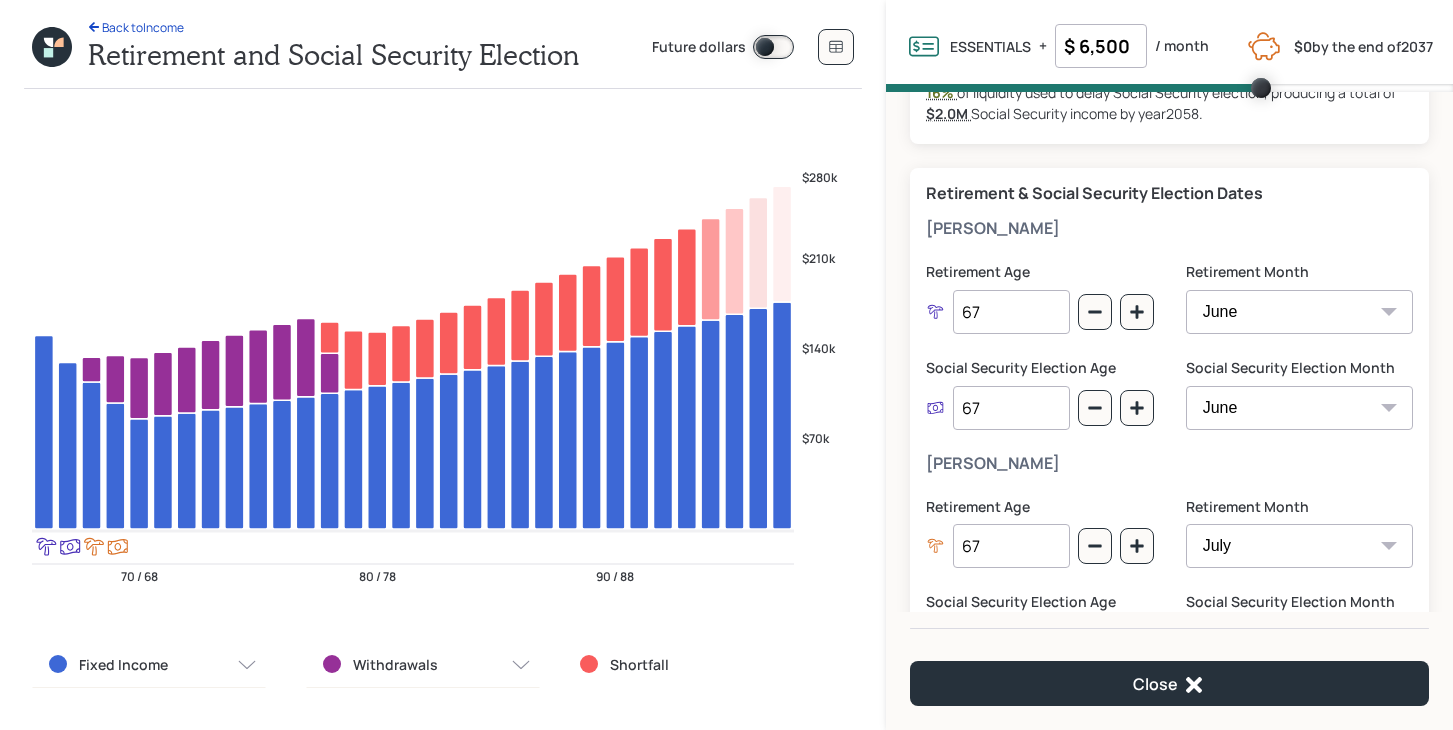 scroll, scrollTop: 59, scrollLeft: 0, axis: vertical 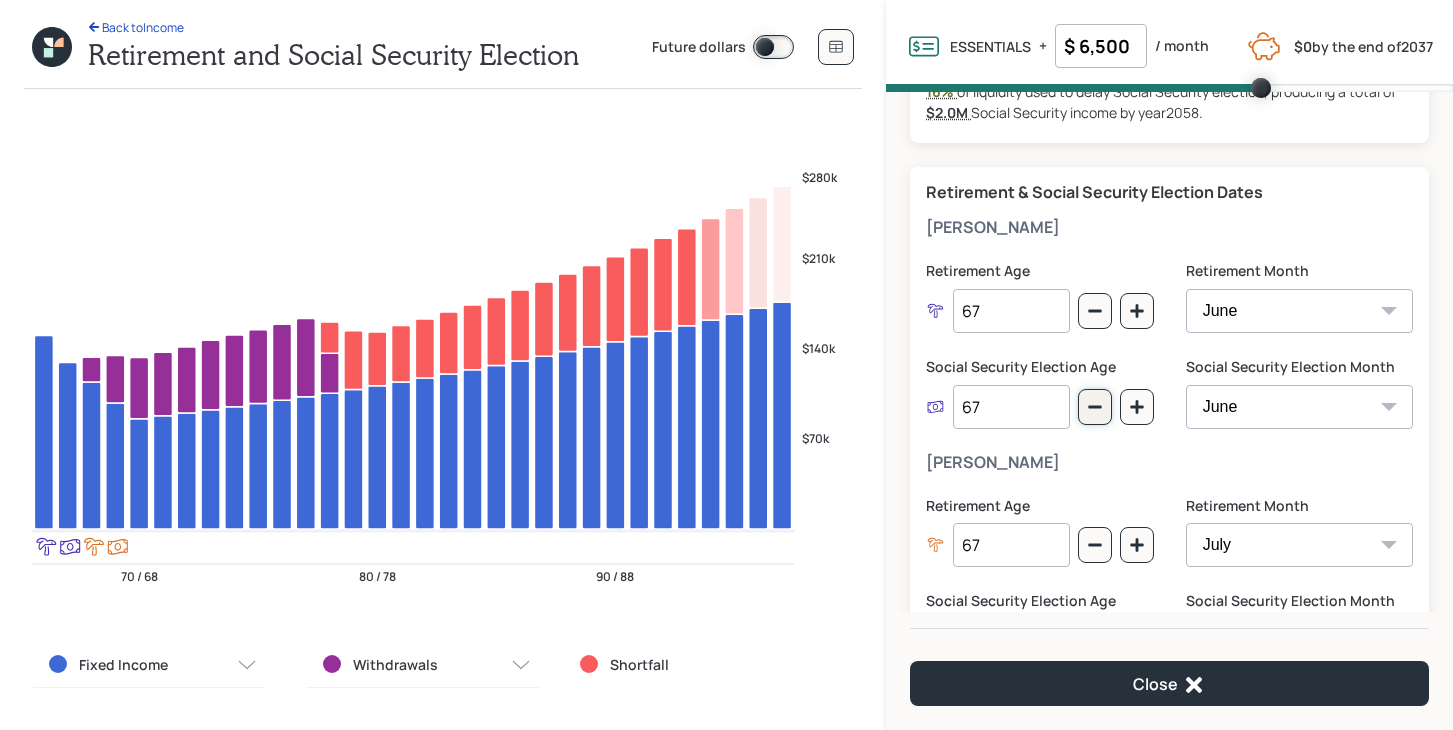 click 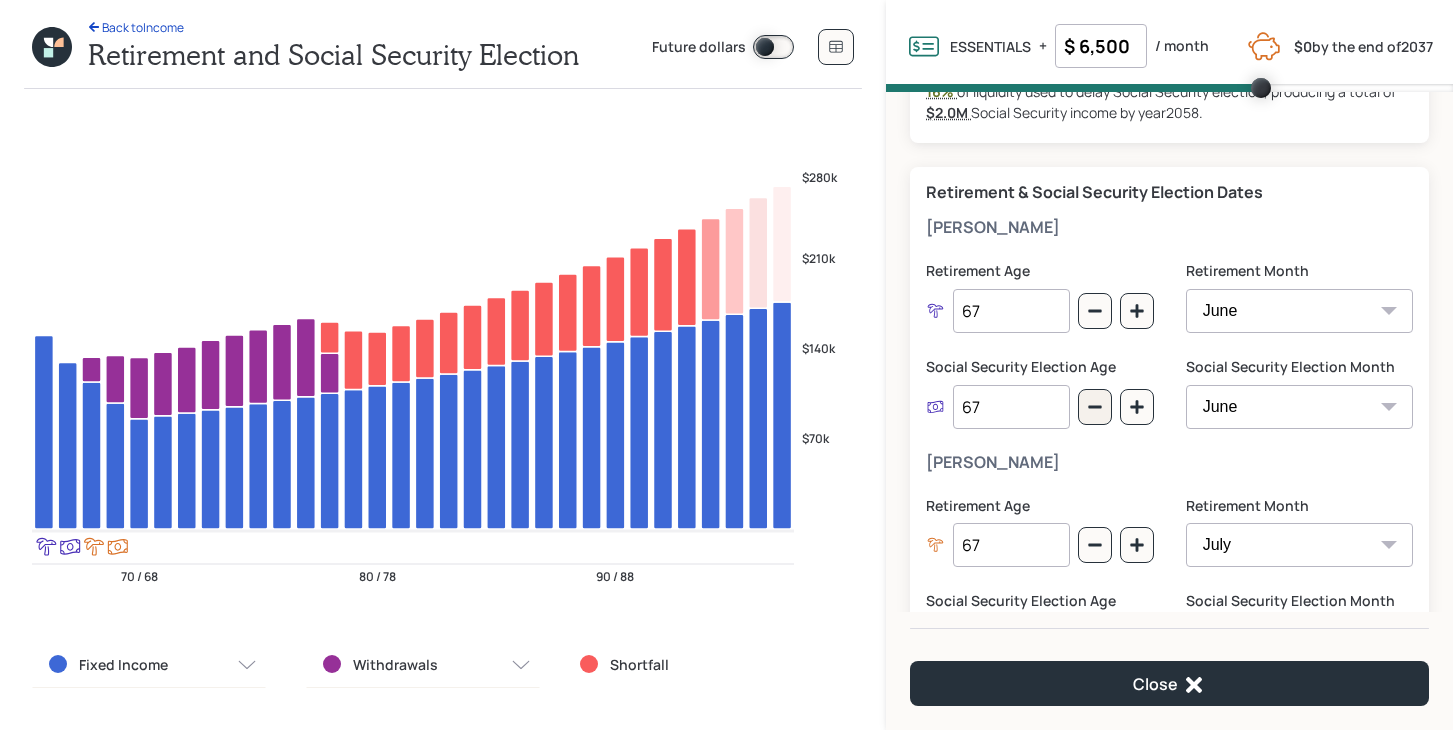 type on "66" 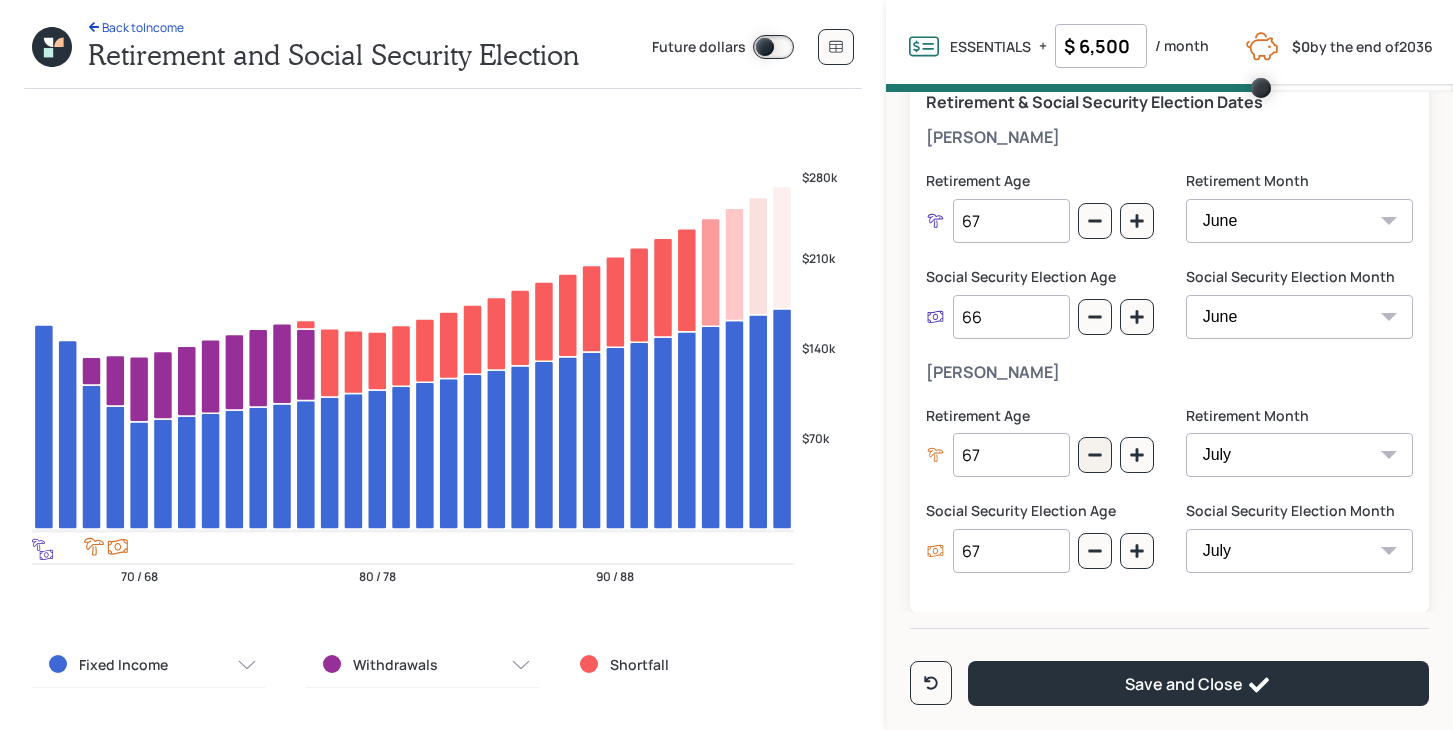 scroll, scrollTop: 180, scrollLeft: 0, axis: vertical 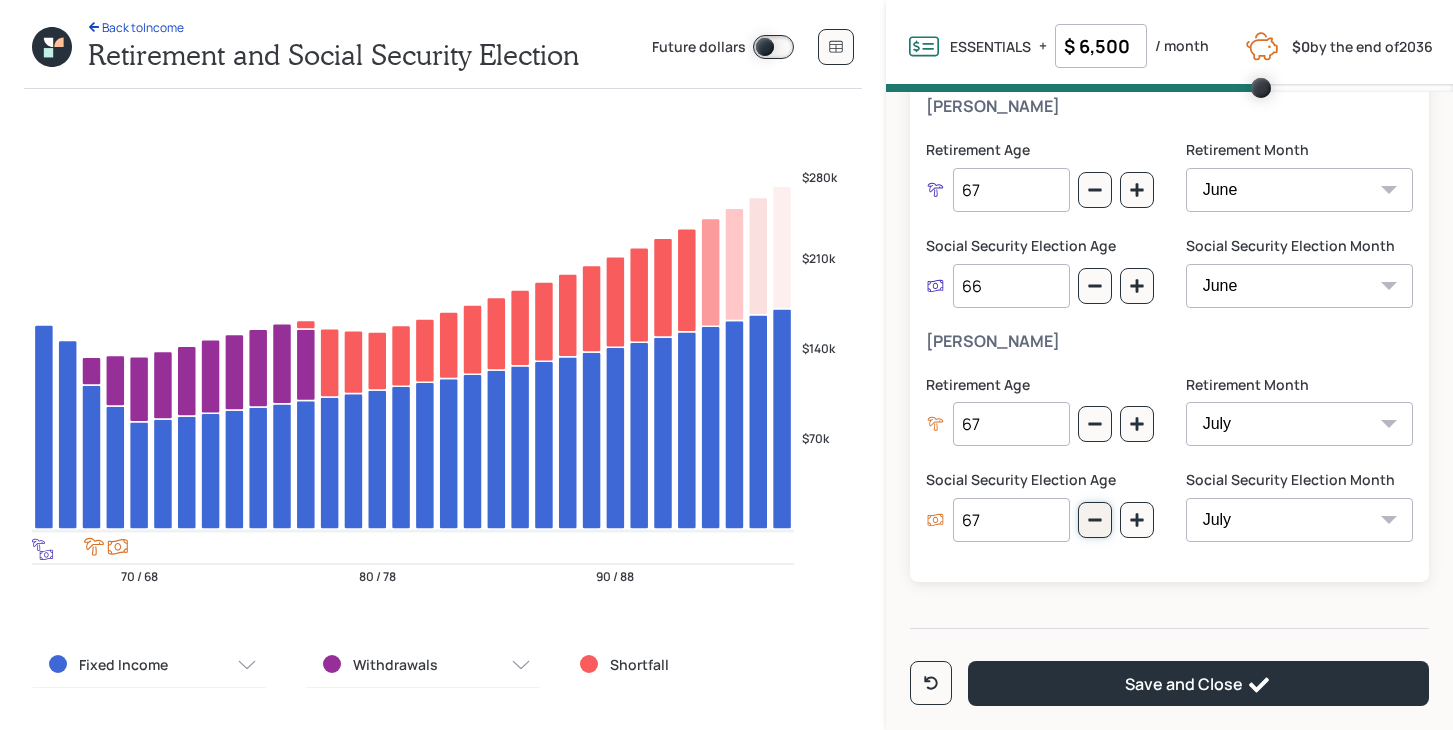 click 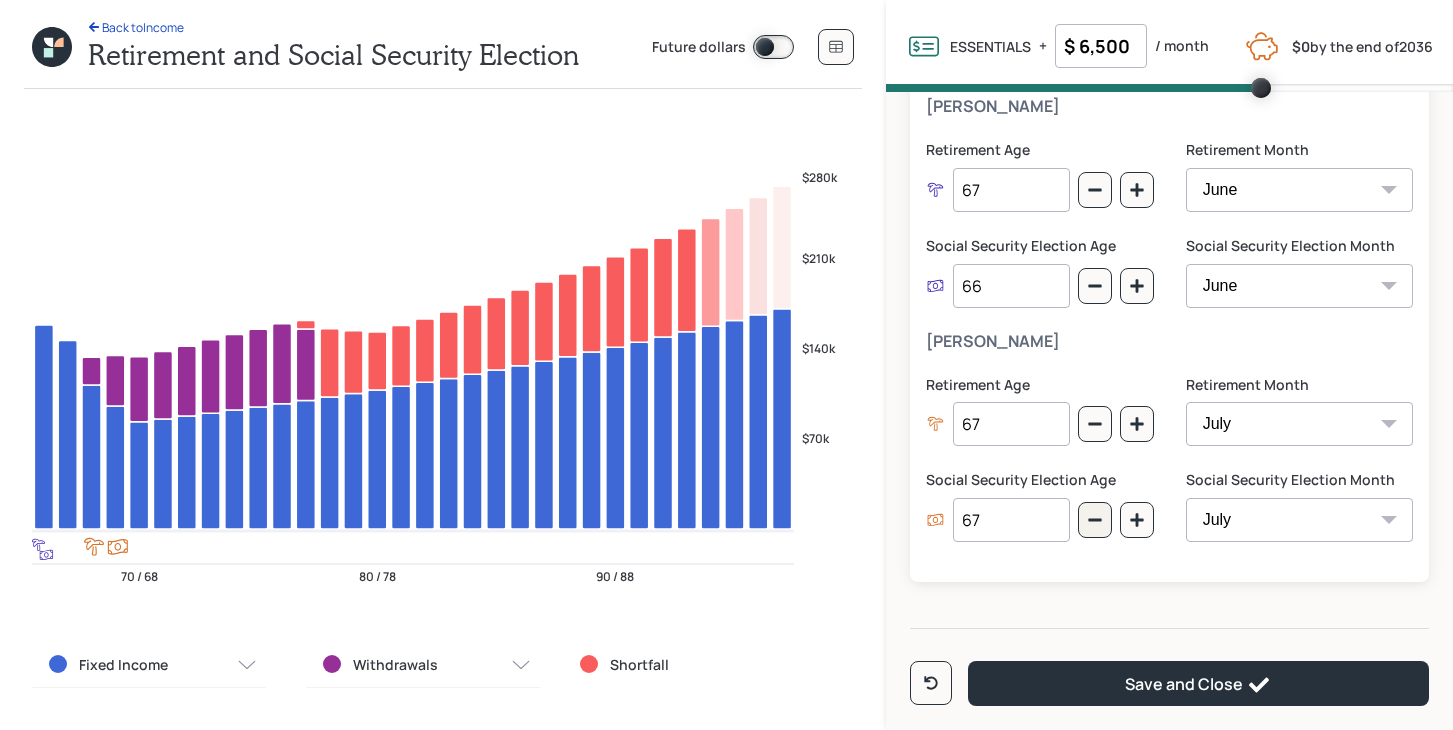 type on "66" 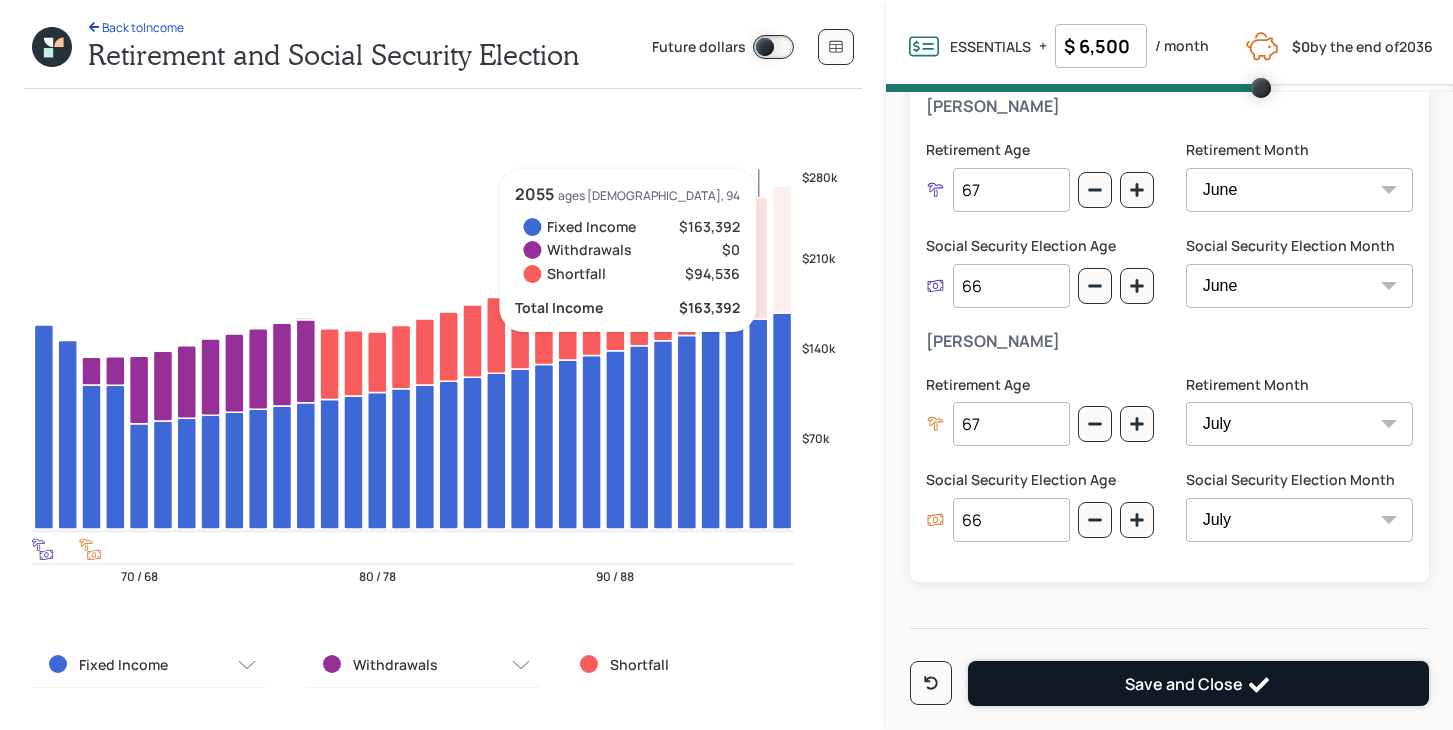 click on "Save and Close" at bounding box center [1198, 683] 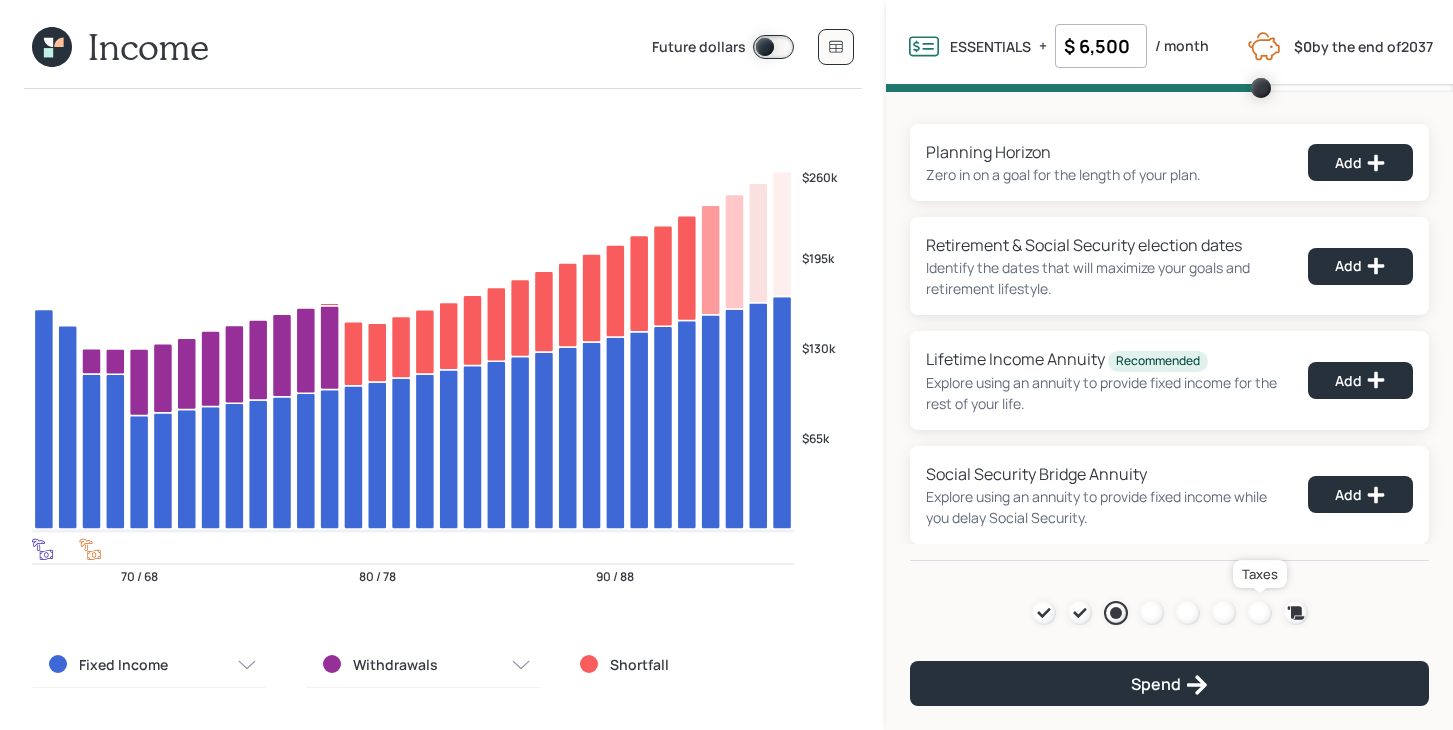 click at bounding box center (1260, 613) 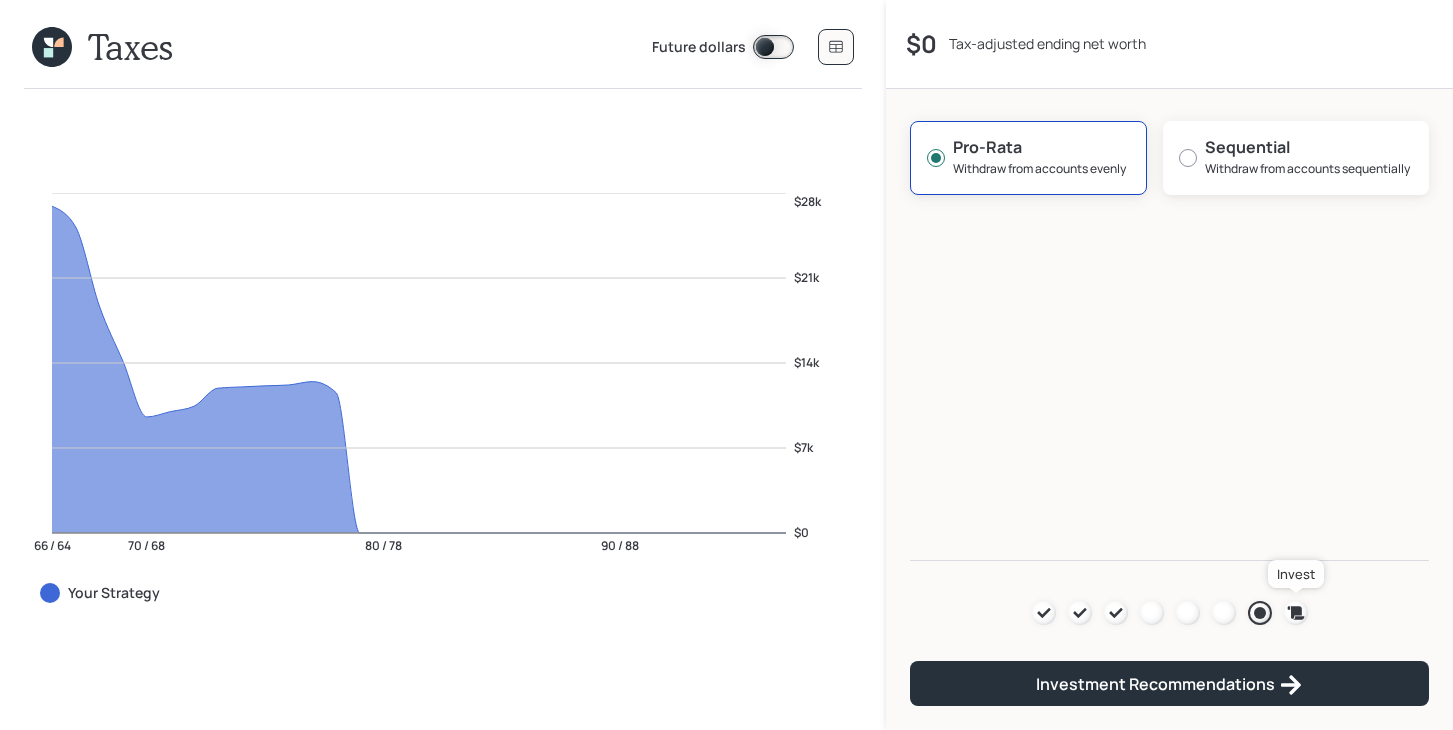 click 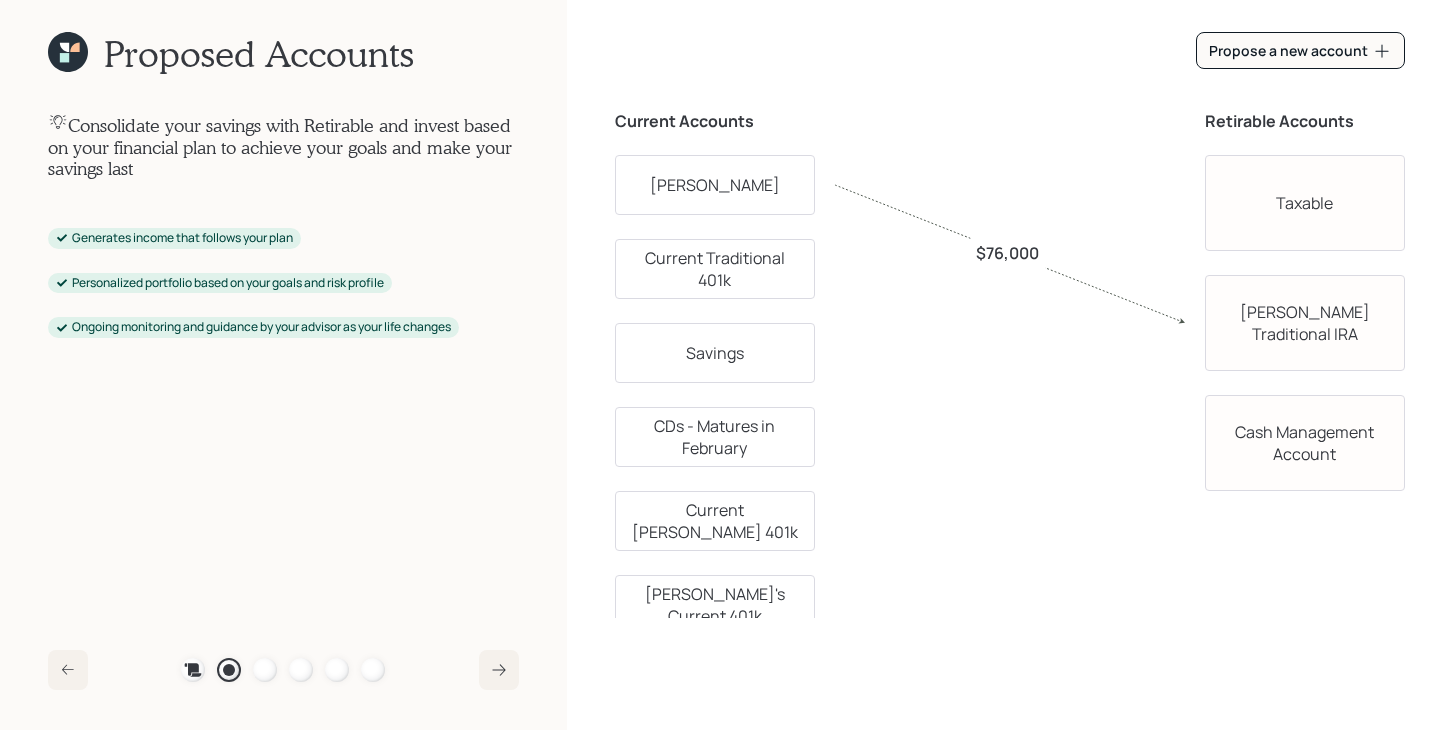 click 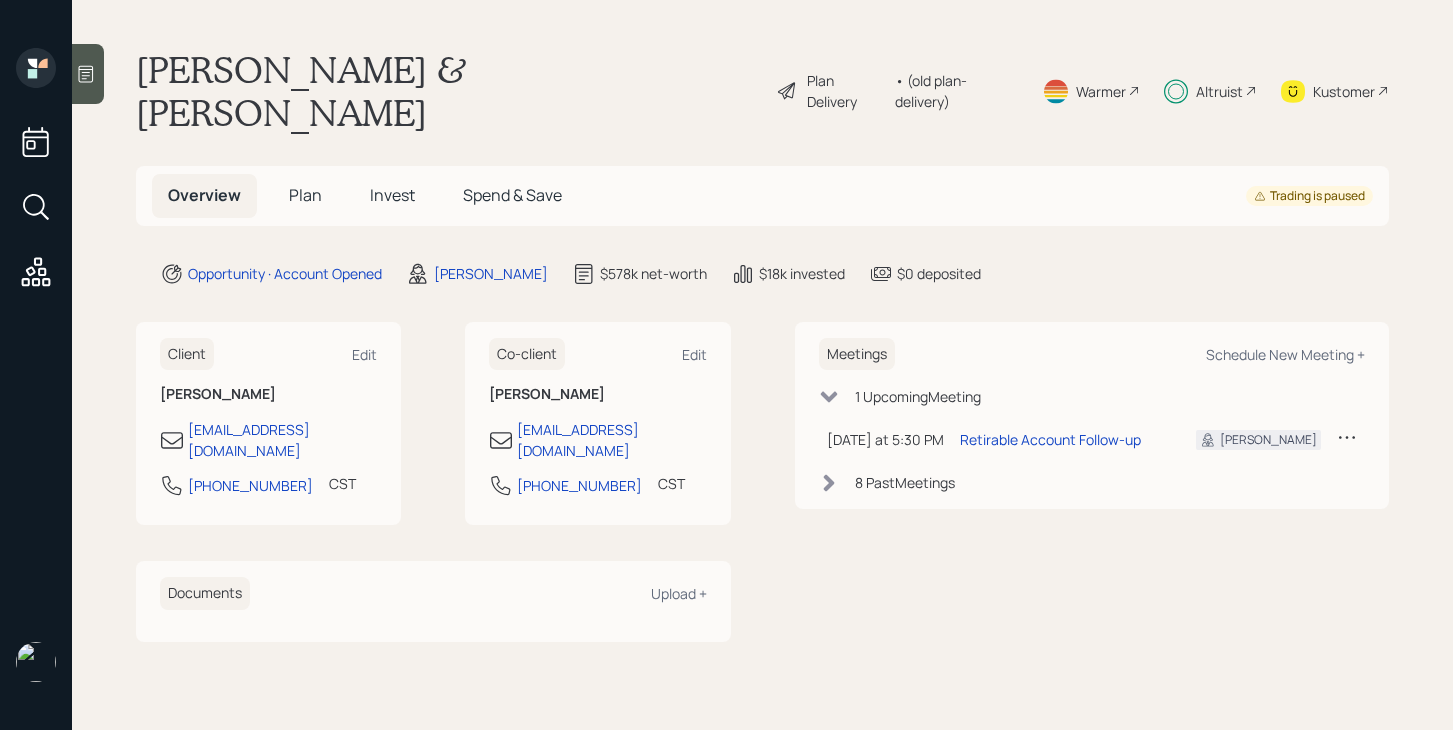 click on "Plan" at bounding box center [305, 195] 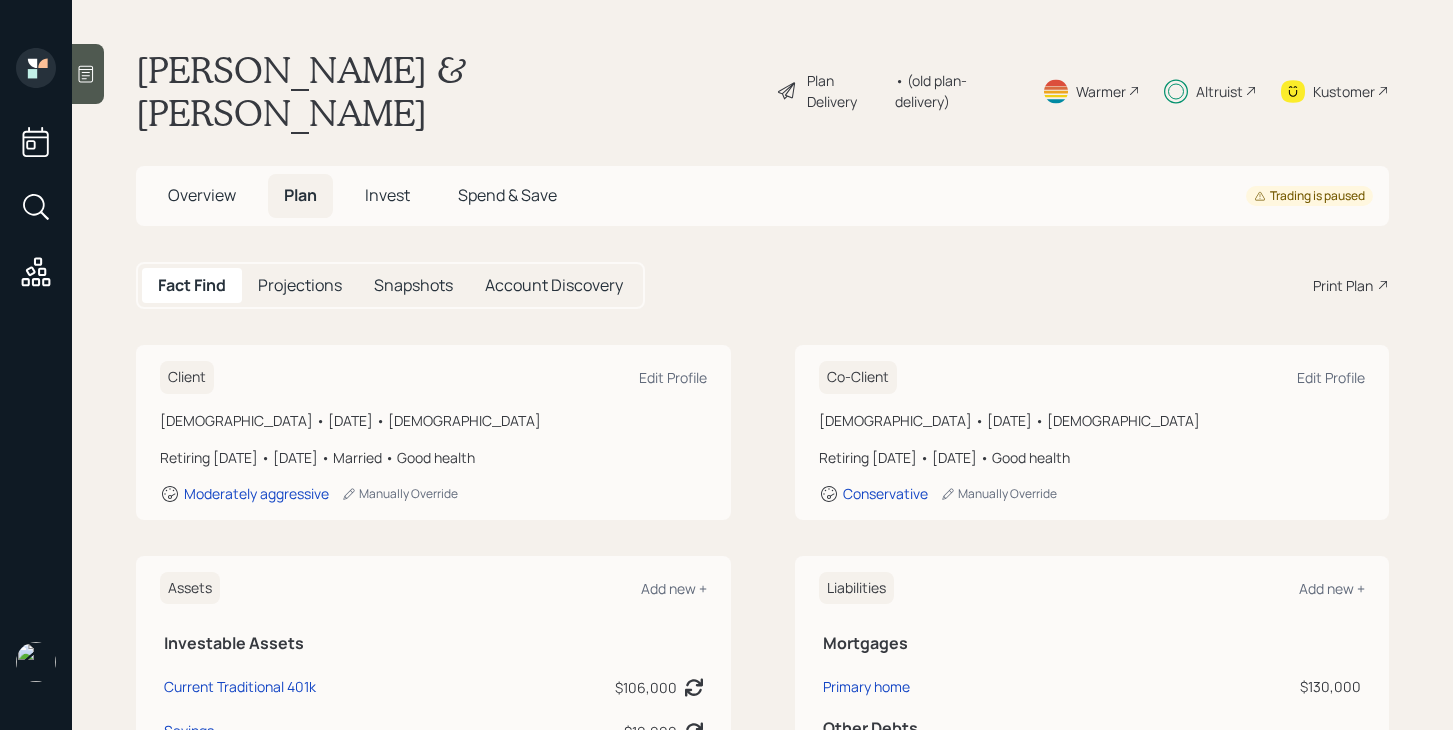 click on "Altruist" at bounding box center [1219, 91] 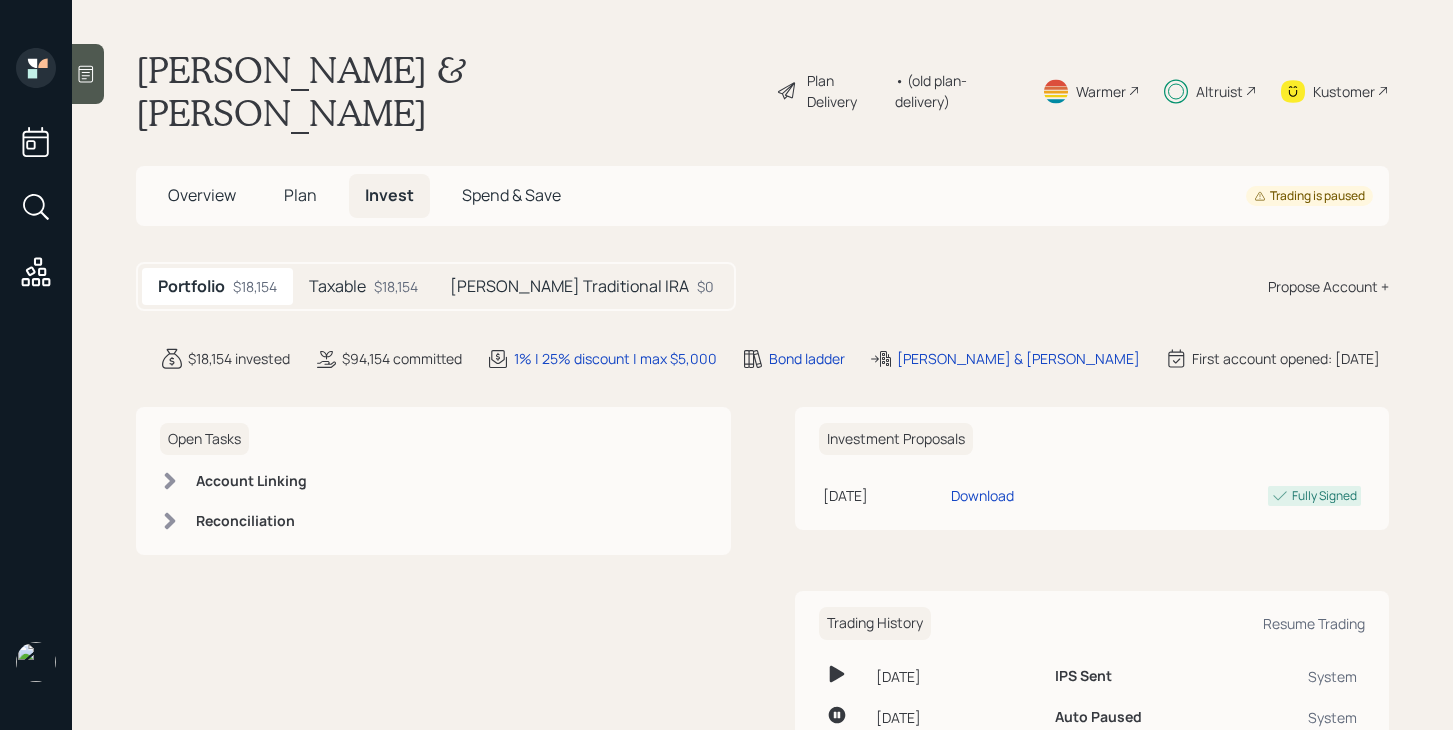 click on "Plan" at bounding box center [300, 195] 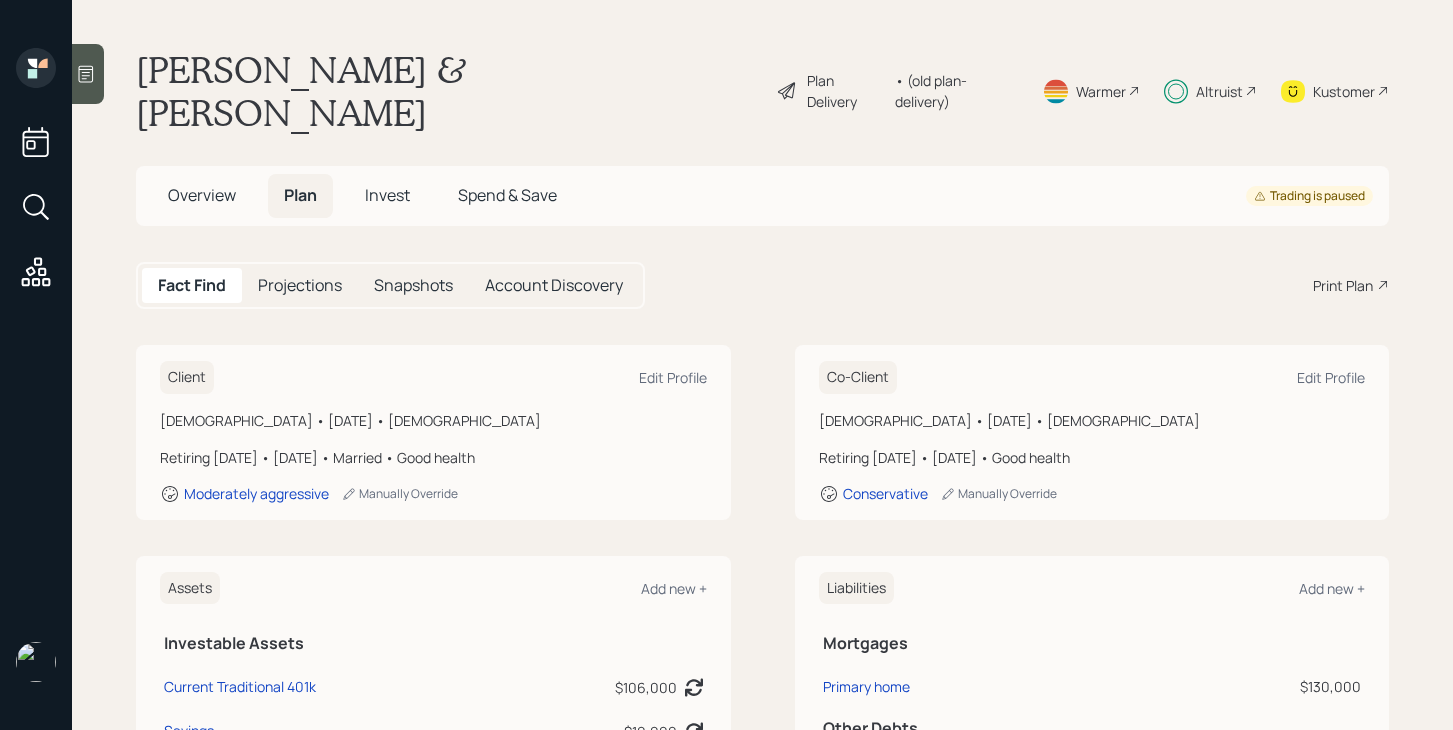 click on "Overview" at bounding box center (202, 195) 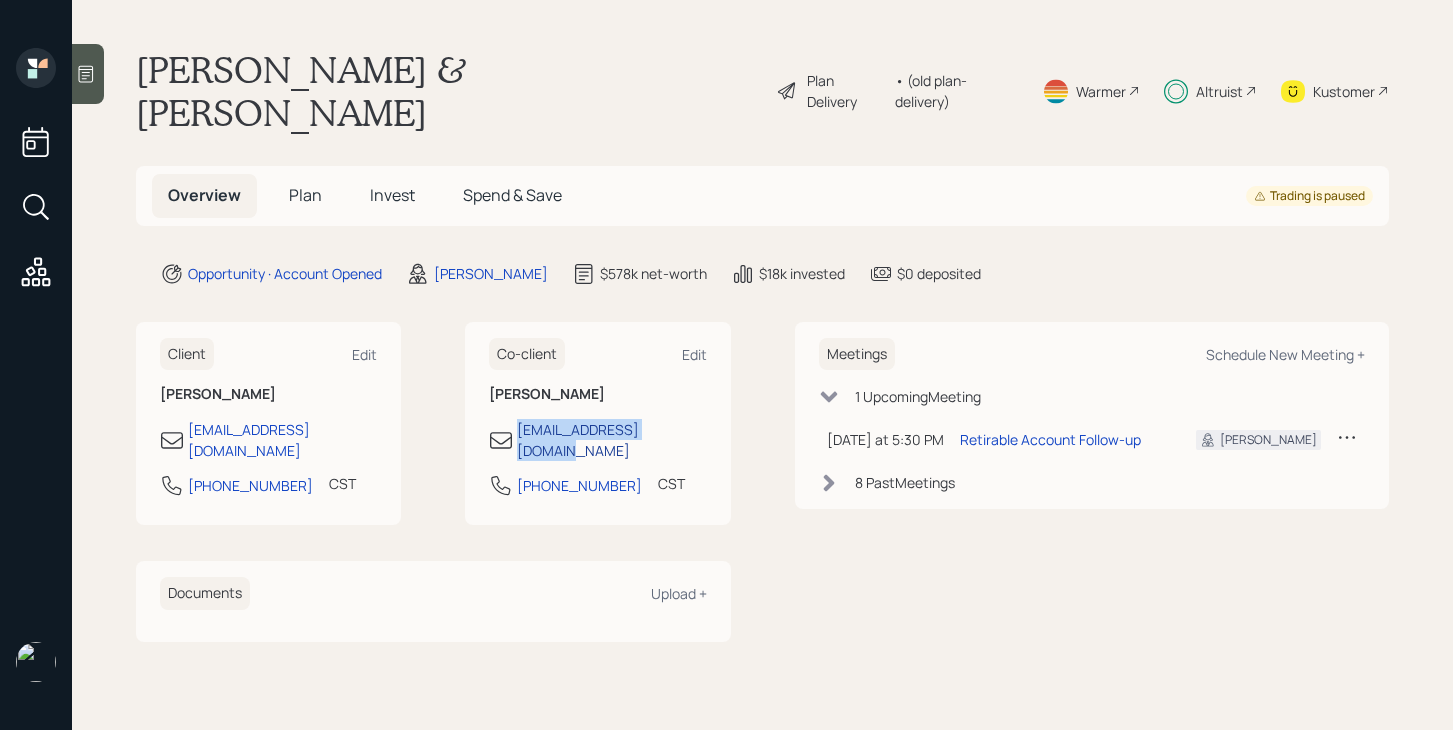 drag, startPoint x: 687, startPoint y: 388, endPoint x: 517, endPoint y: 390, distance: 170.01176 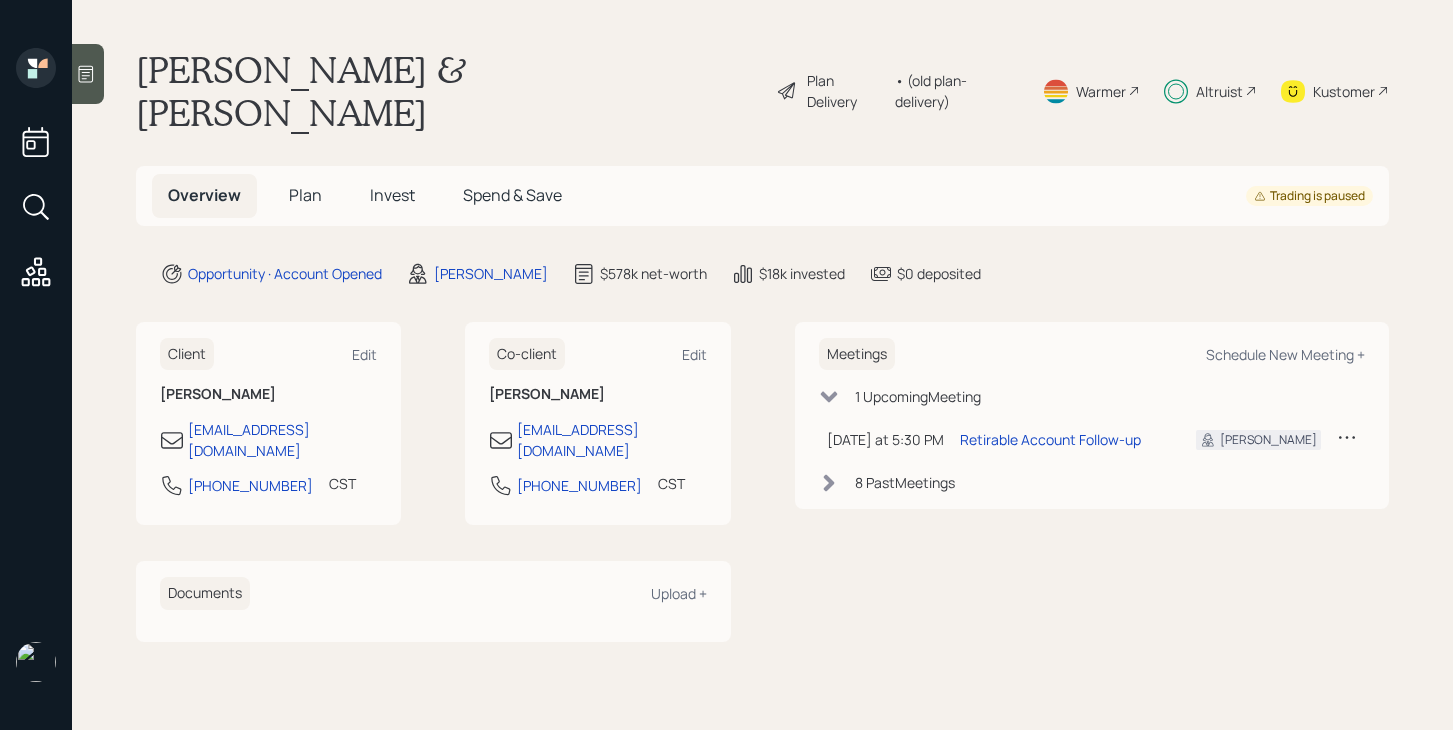 click on "[PERSON_NAME] & [PERSON_NAME] Plan Delivery • (old plan-delivery) Warmer Altruist Kustomer Overview Plan Invest Spend & Save Trading is paused Opportunity ·
Account Opened [PERSON_NAME] $578k net-worth $18k invested $0 deposited Client Edit [PERSON_NAME] [PERSON_NAME][EMAIL_ADDRESS][DOMAIN_NAME] [PHONE_NUMBER] CST Currently 4:58 PM Co-client Edit [PERSON_NAME] [EMAIL_ADDRESS][DOMAIN_NAME] [PHONE_NUMBER] CST Currently 4:58 PM Documents Upload + Meetings Schedule New Meeting + 1   Upcoming  Meeting [DATE] at 5:30 PM [DATE] 5:30 PM EDT Retirable Account Follow-up [PERSON_NAME] 8   Past  Meeting s" at bounding box center [762, 365] 